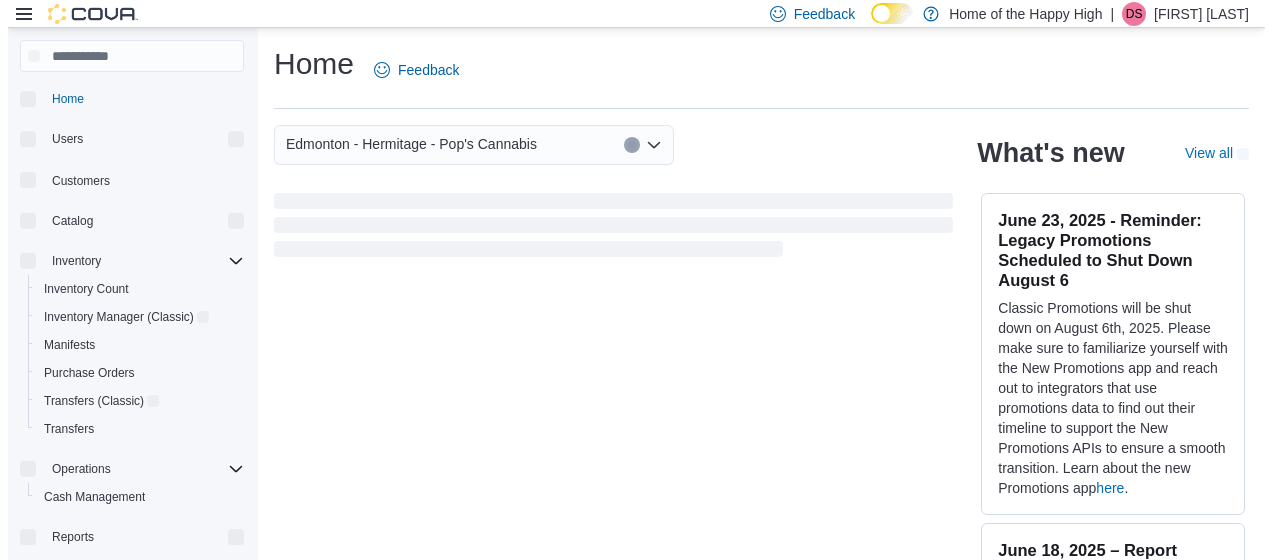 scroll, scrollTop: 0, scrollLeft: 0, axis: both 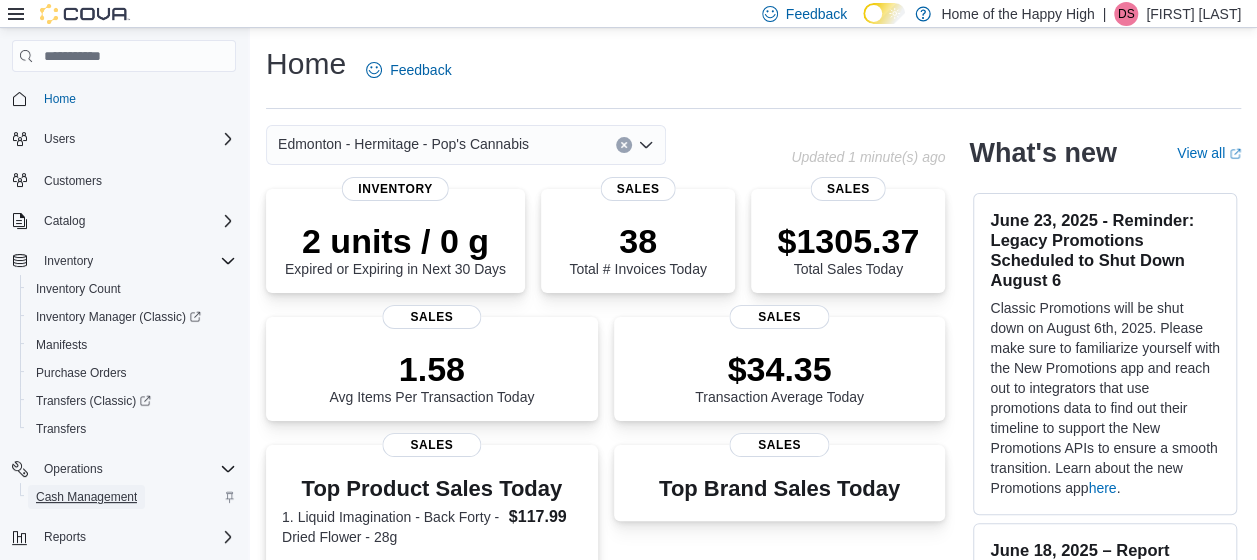 click on "Cash Management" at bounding box center [86, 497] 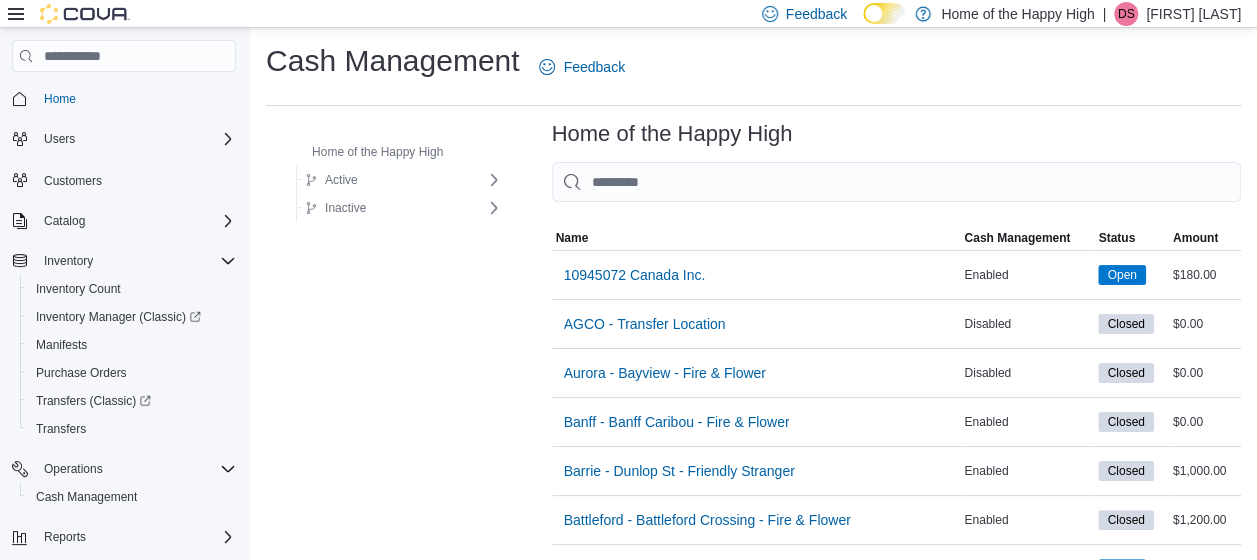 scroll, scrollTop: 1798, scrollLeft: 0, axis: vertical 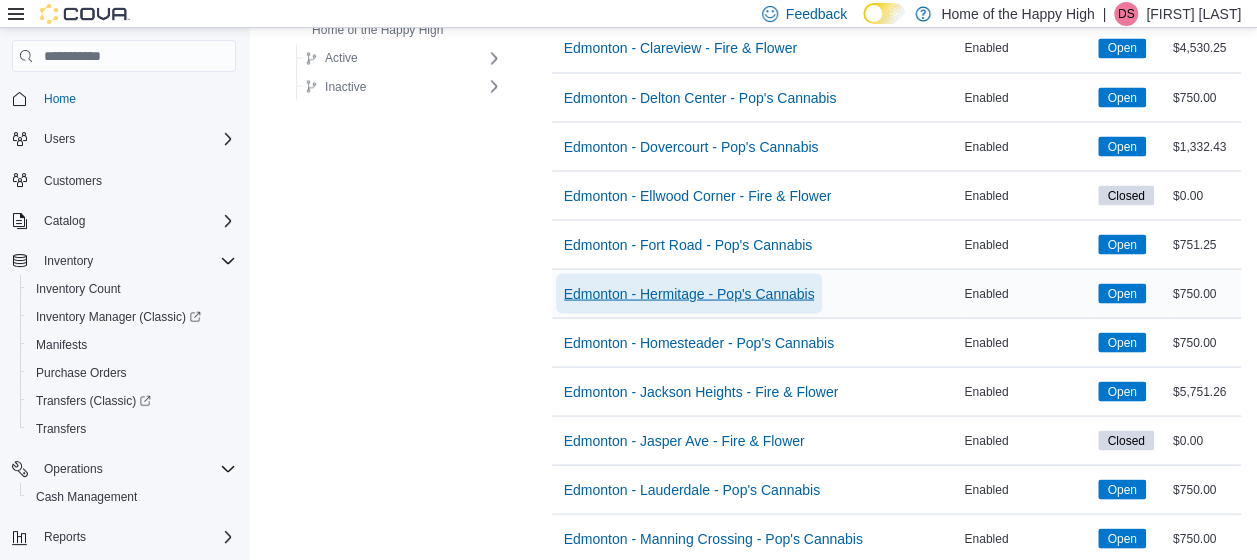 click on "Edmonton - Hermitage - Pop's Cannabis" at bounding box center (689, 293) 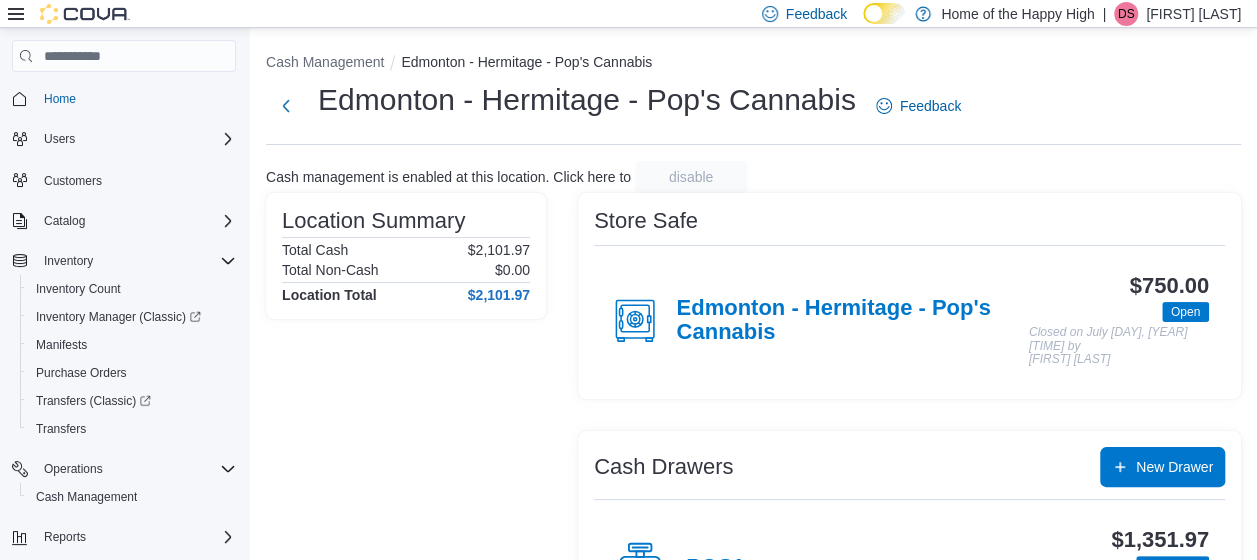 scroll, scrollTop: 94, scrollLeft: 0, axis: vertical 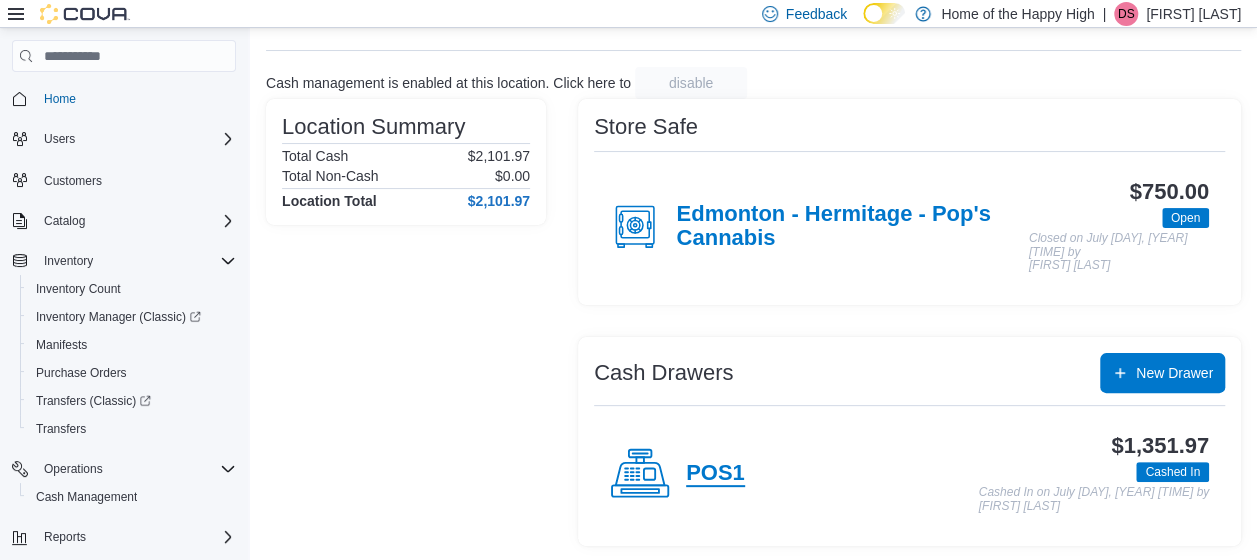click on "POS1" at bounding box center (715, 474) 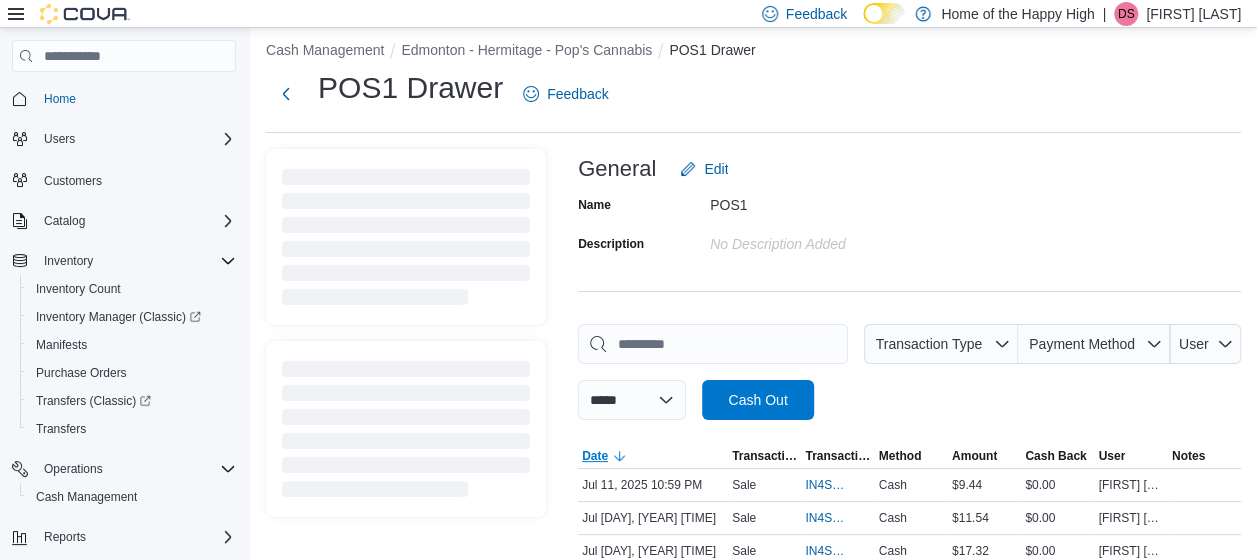 scroll, scrollTop: 0, scrollLeft: 0, axis: both 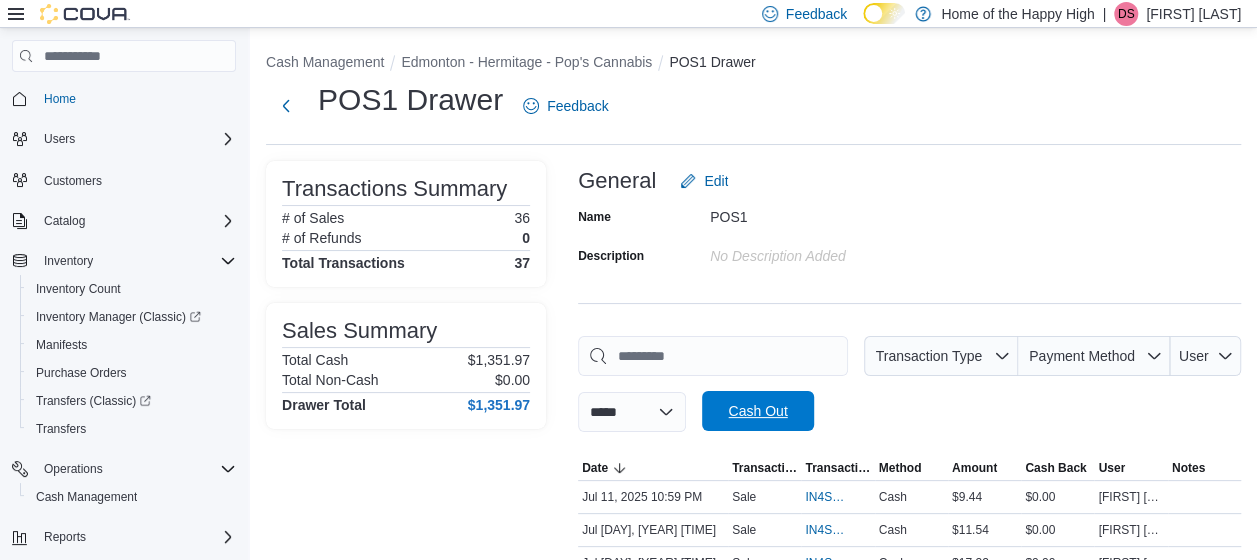click on "Cash Out" at bounding box center [757, 411] 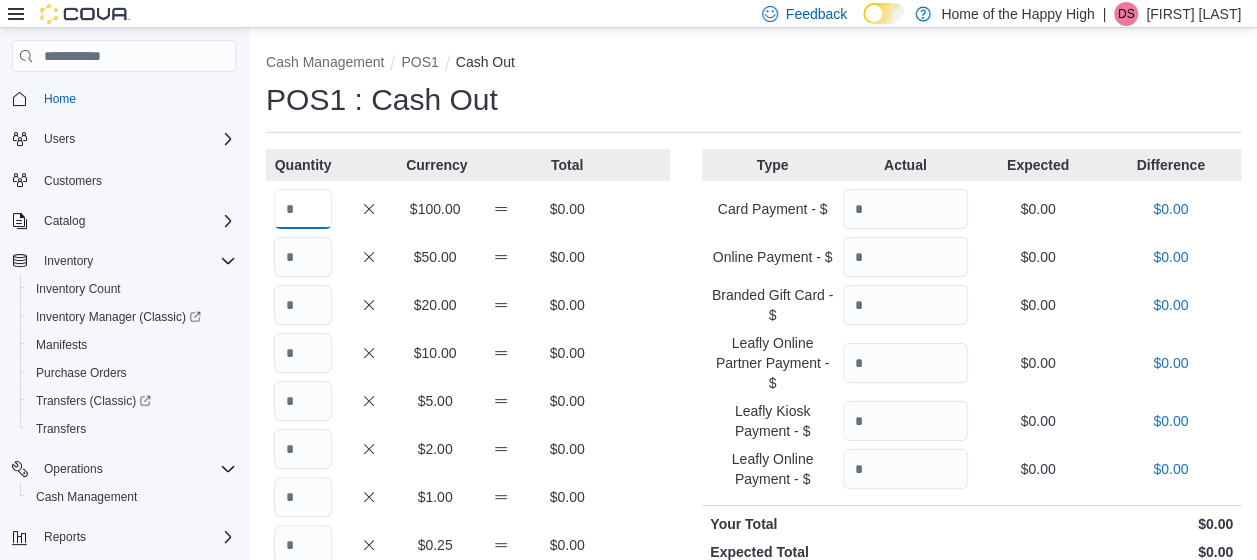 click at bounding box center (303, 209) 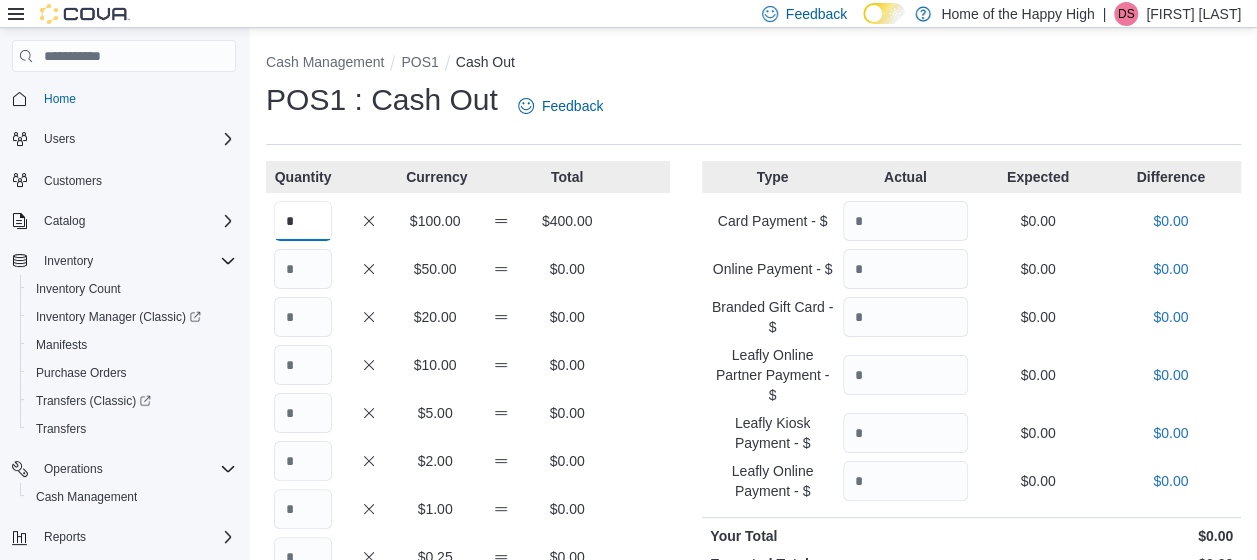 type on "*" 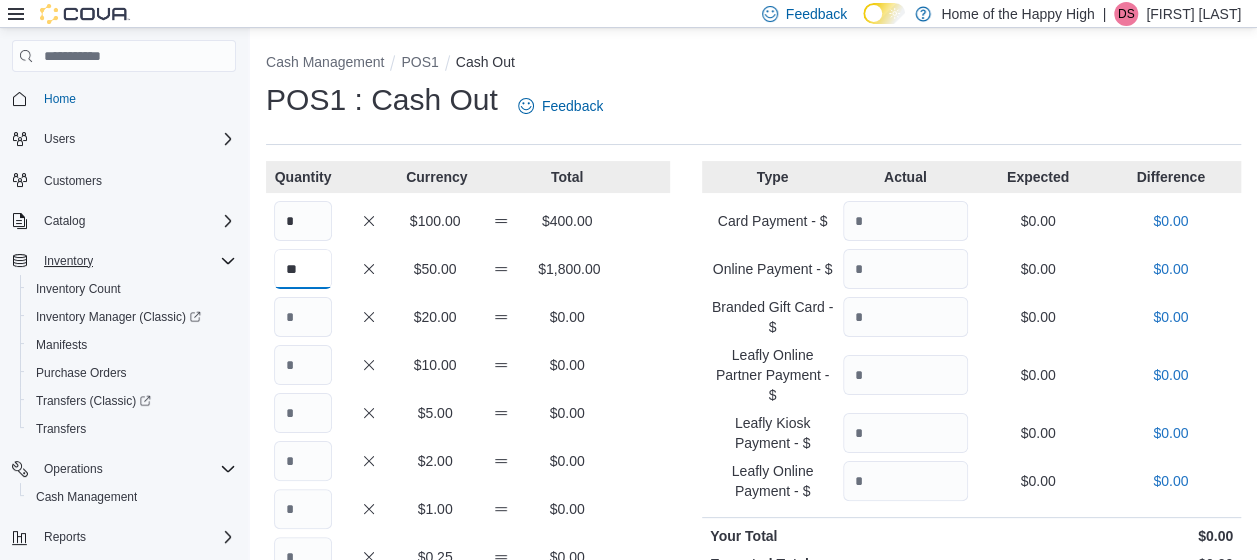 drag, startPoint x: 307, startPoint y: 274, endPoint x: 232, endPoint y: 264, distance: 75.66373 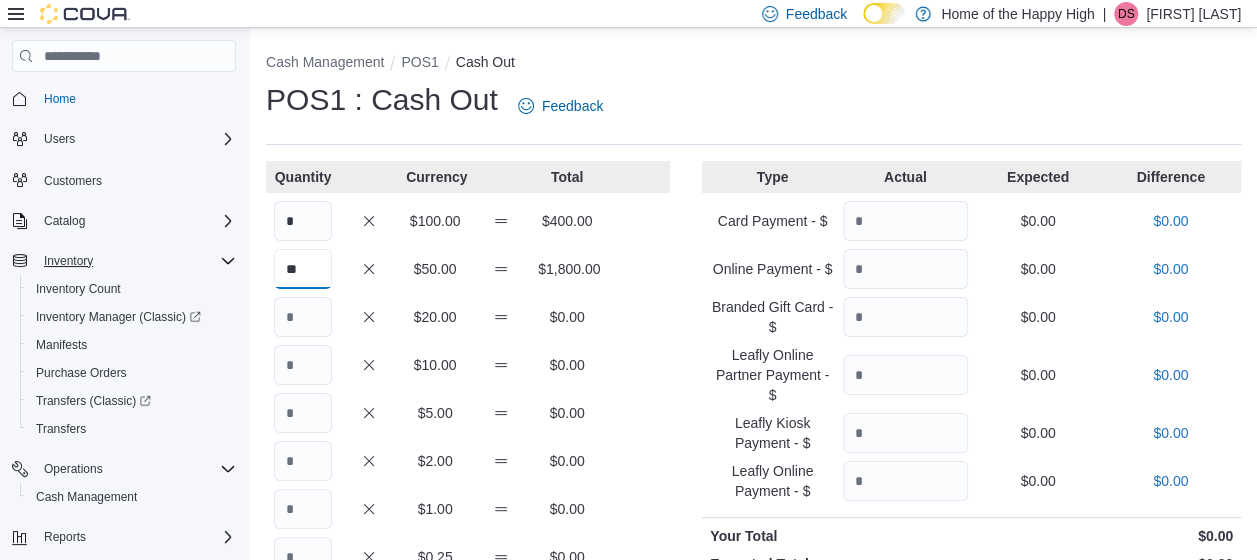 click on "Home   Users   Customers   Catalog   Inventory   Inventory Count   Inventory Manager (Classic)   Manifests   Purchase Orders   Transfers (Classic)   Transfers   Operations   Cash Management   Reports   Settings   Cash Management POS1 Cash Out POS1 : Cash Out Feedback   Quantity Currency Total * $100.00 $400.00 ** $50.00 $1,800.00 $20.00 $0.00 $10.00 $0.00 $5.00 $0.00 $2.00 $0.00 $1.00 $0.00 $0.25 $0.00 $0.10 $0.00 $0.05 $0.00 $0.01 $0.00 Your Total $2,200.00 Expected Total $1,351.97 Difference  $848.03 Type Actual Expected Difference Card Payment - $ $0.00 $0.00 Online Payment - $ $0.00 $0.00 Branded Gift Card - $ $0.00 $0.00 Leafly Online Partner Payment - $ $0.00 $0.00 Leafly Kiosk Payment - $ $0.00 $0.00 Leafly Online Payment - $ $0.00 $0.00 Your Total $0.00 Expected Total $0.00 Difference $0.00 Notes Cancel Save" at bounding box center (628, 443) 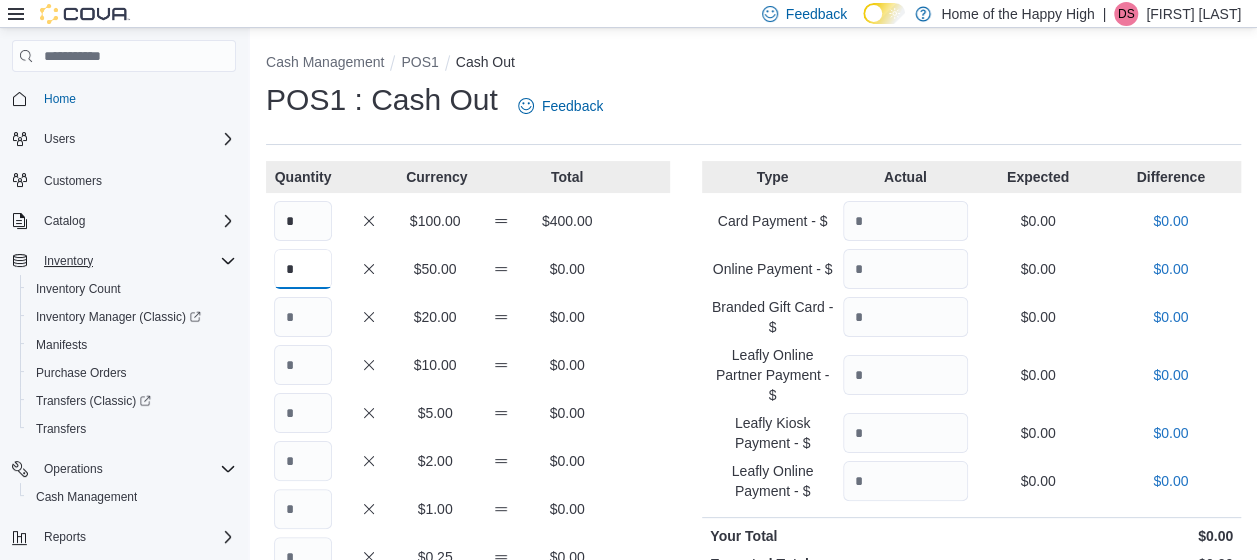 type on "*" 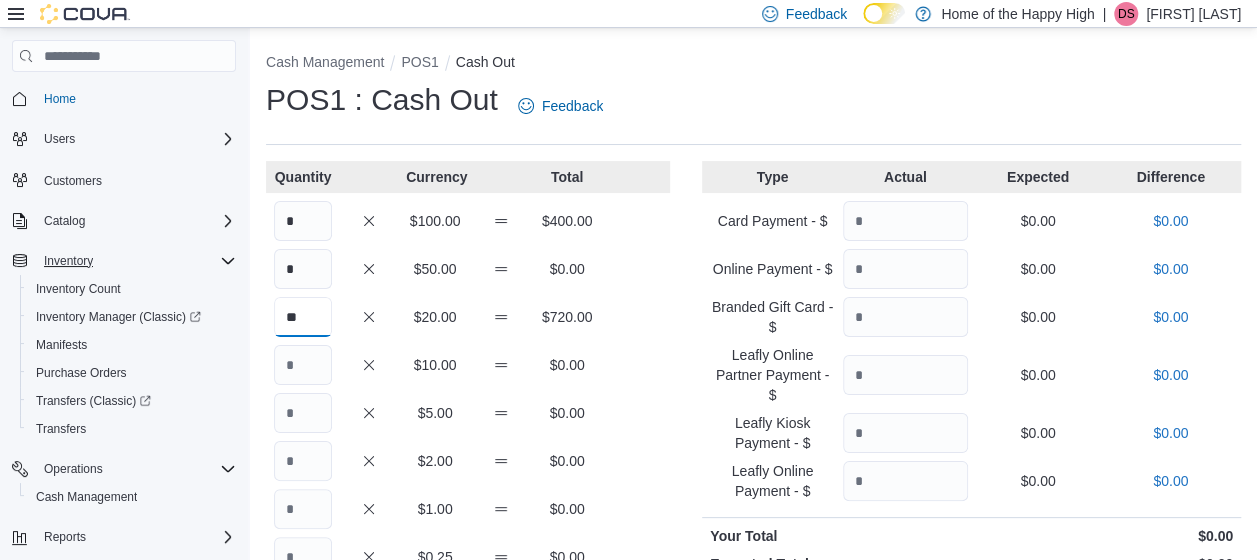 type on "**" 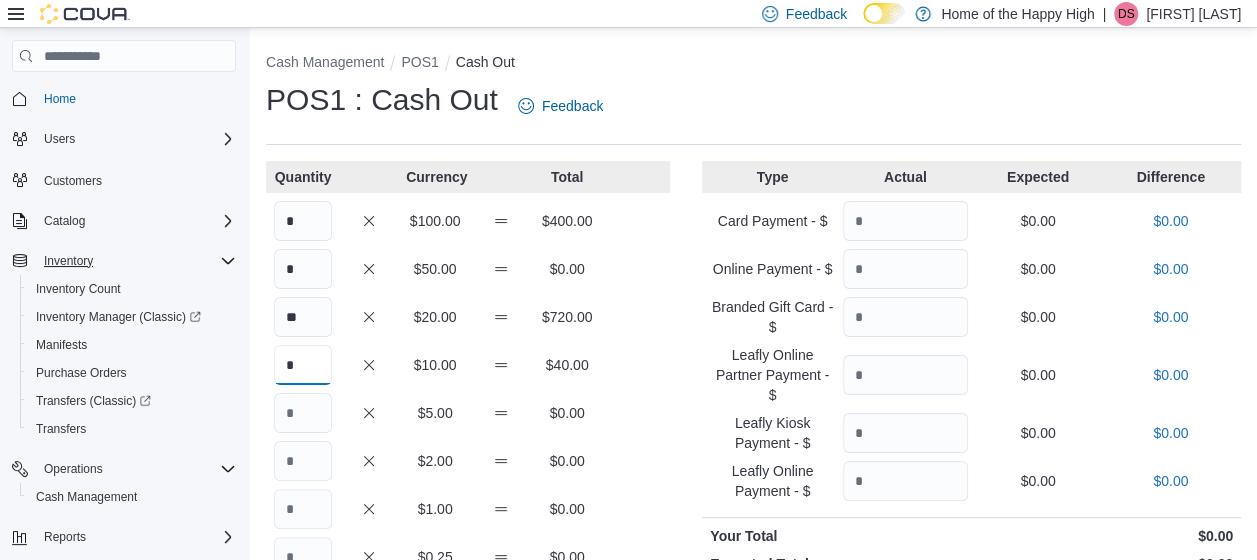 type on "*" 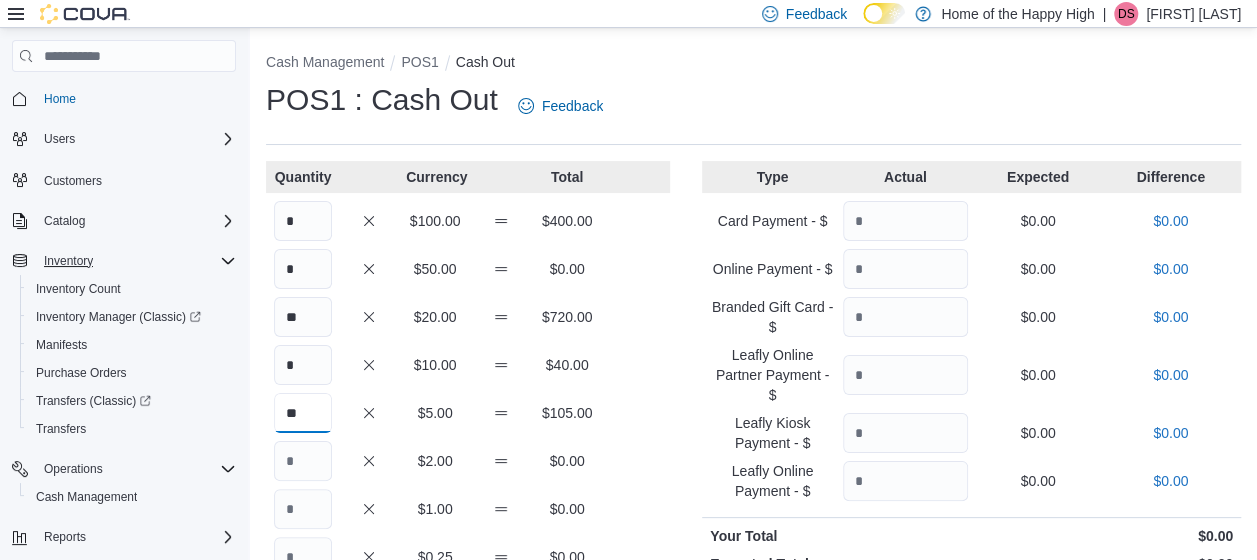 type on "**" 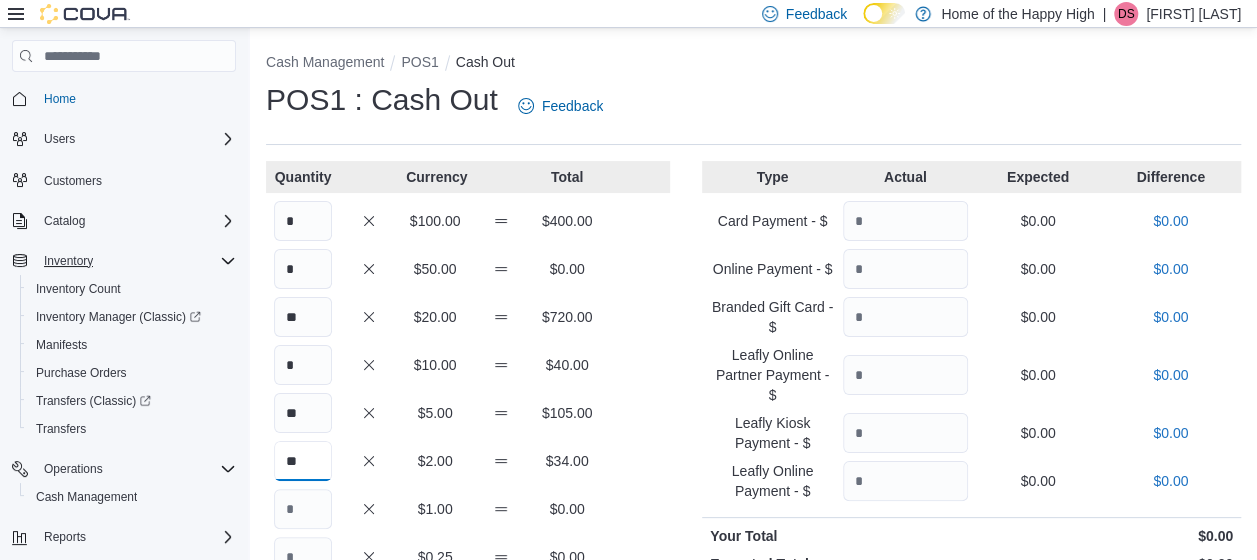 type on "**" 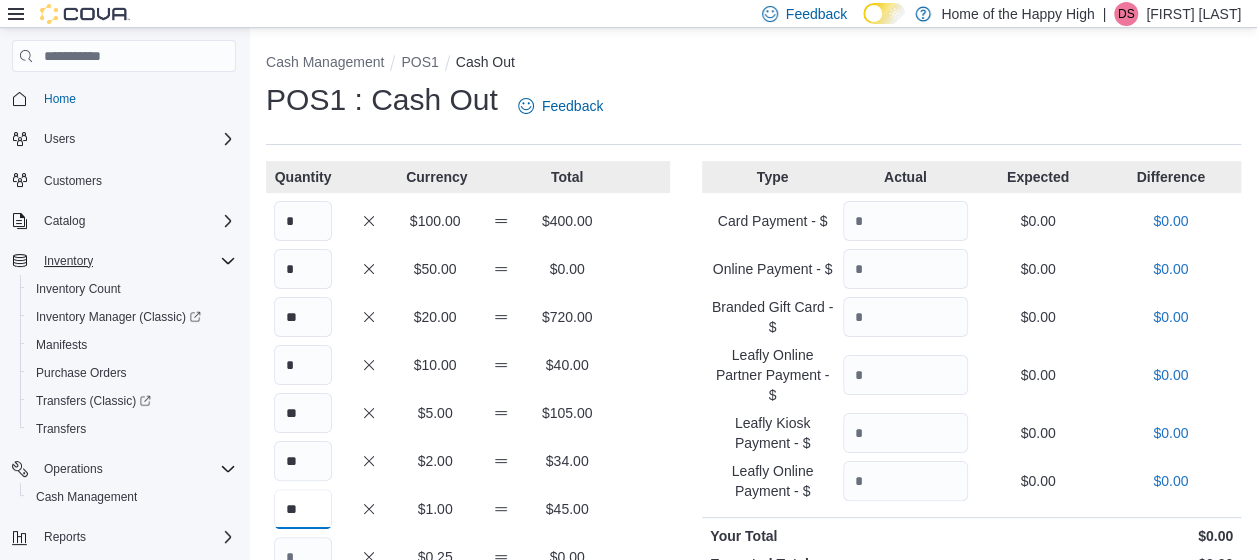 type on "**" 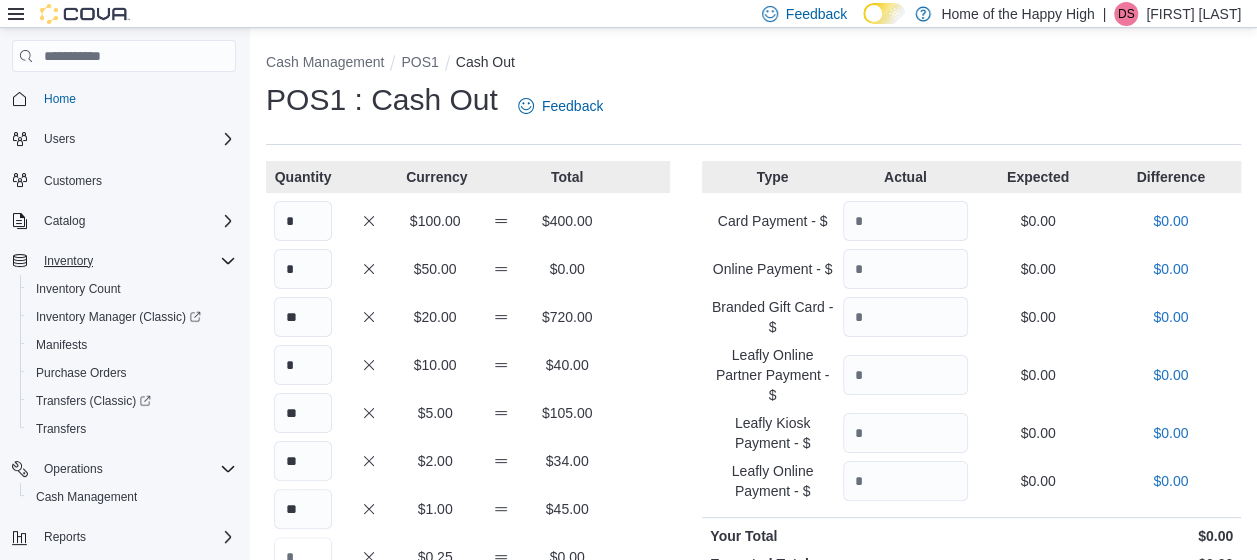 scroll, scrollTop: 17, scrollLeft: 0, axis: vertical 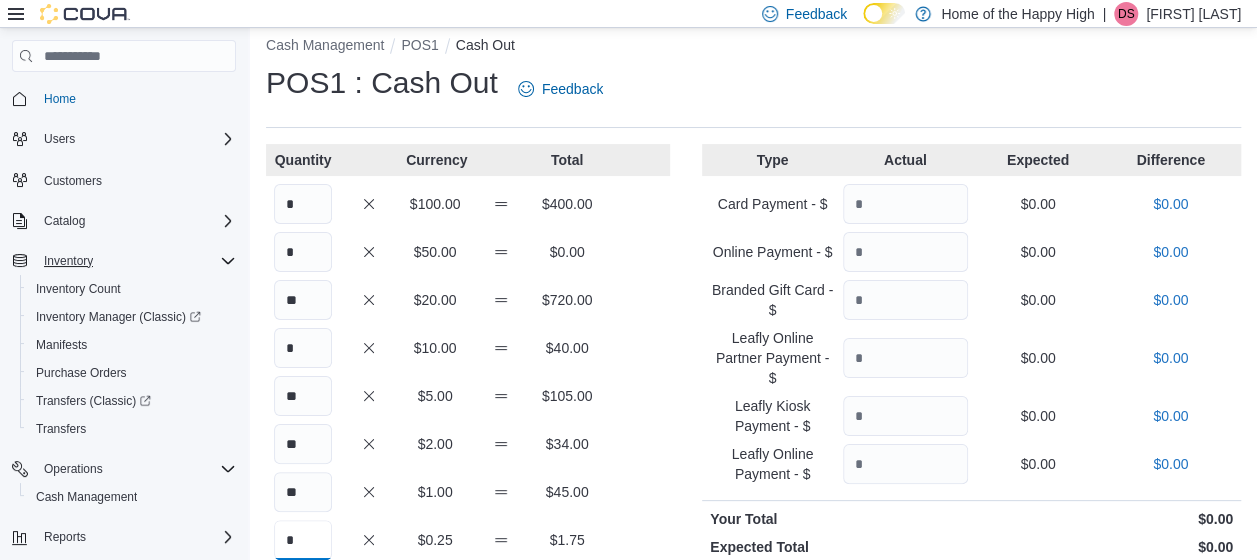 type on "*" 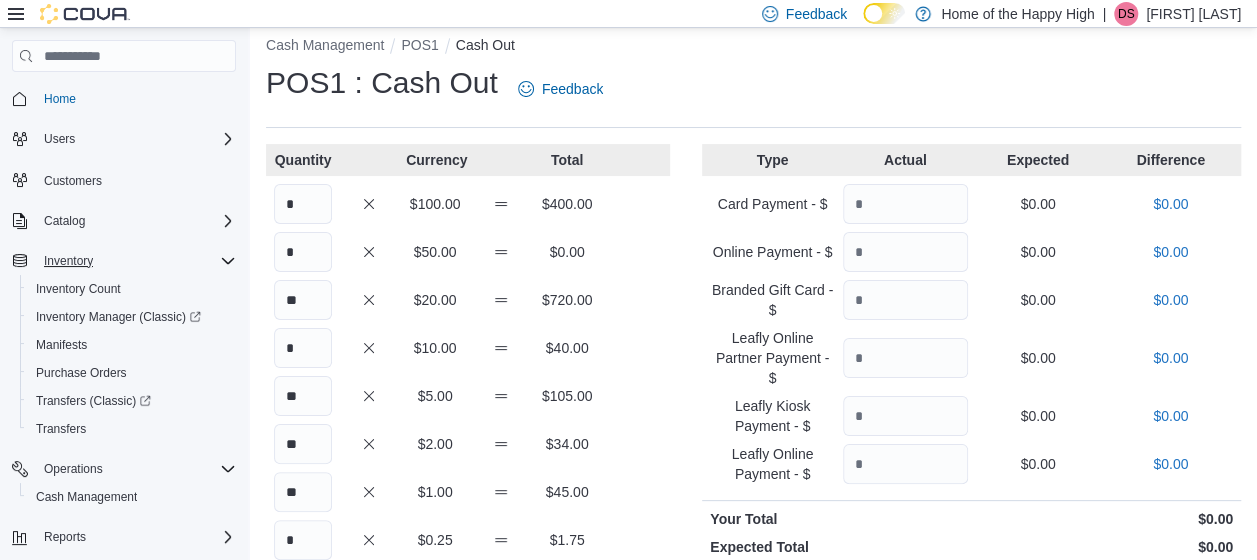 scroll, scrollTop: 286, scrollLeft: 0, axis: vertical 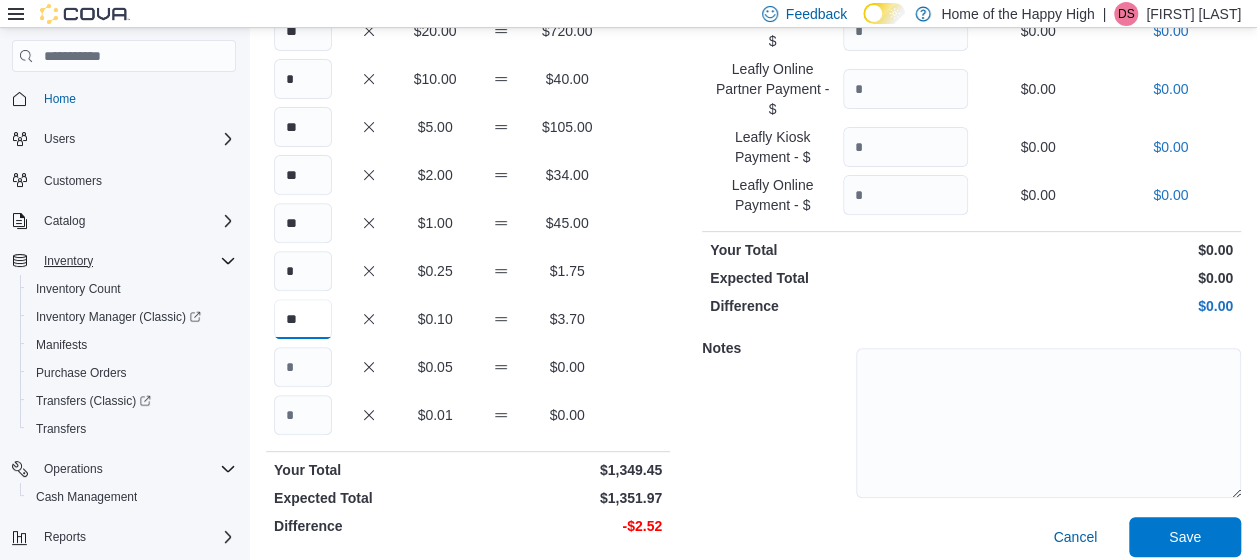 type on "**" 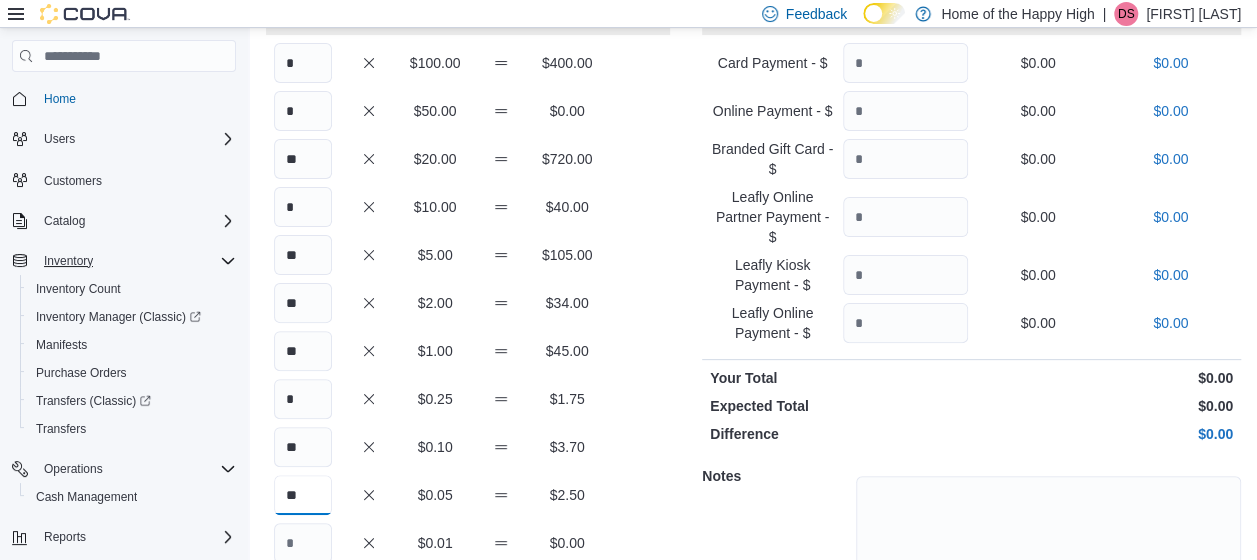 scroll, scrollTop: 156, scrollLeft: 0, axis: vertical 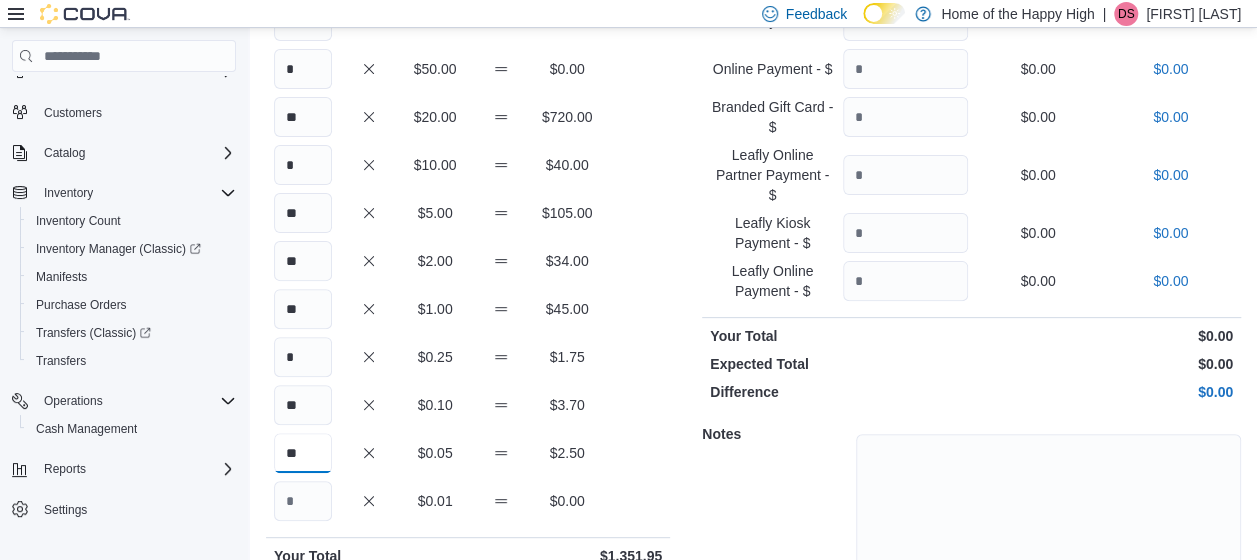 type on "**" 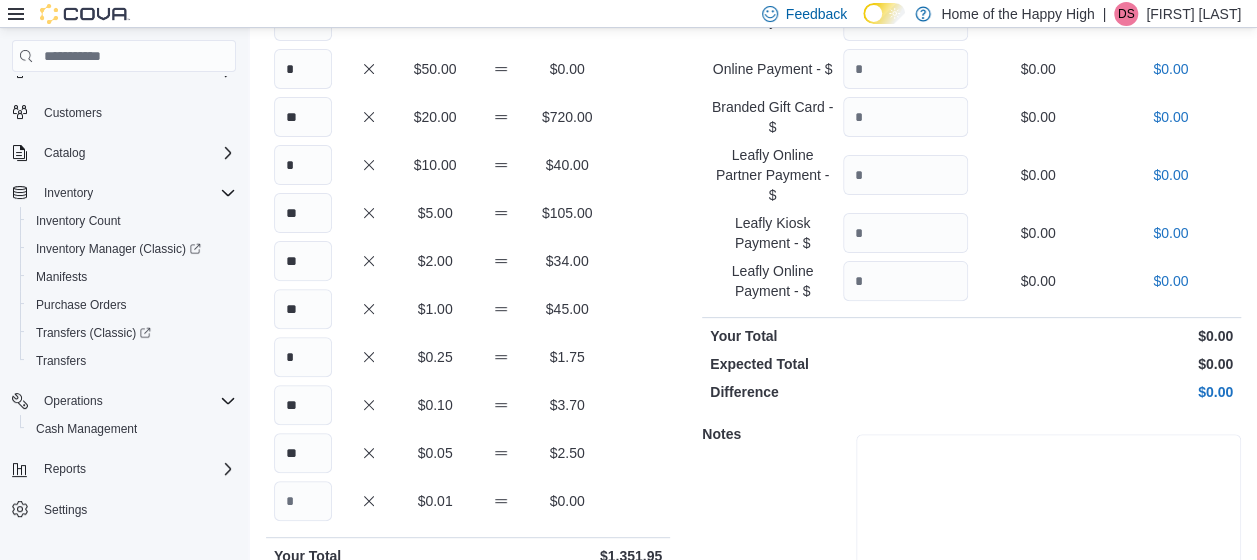 click at bounding box center [1048, 509] 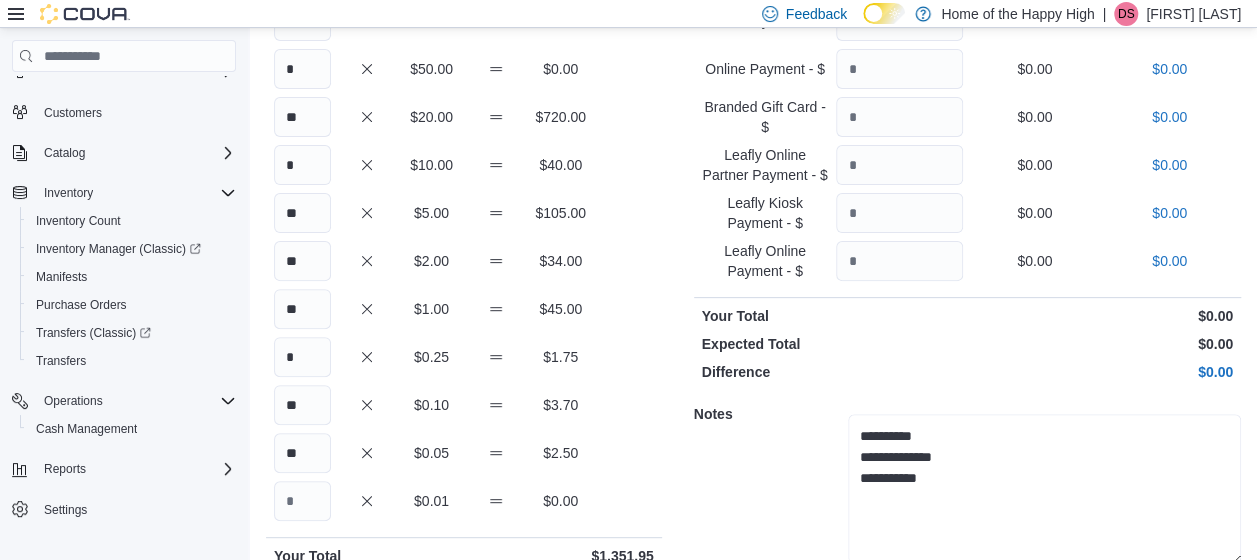 type on "**********" 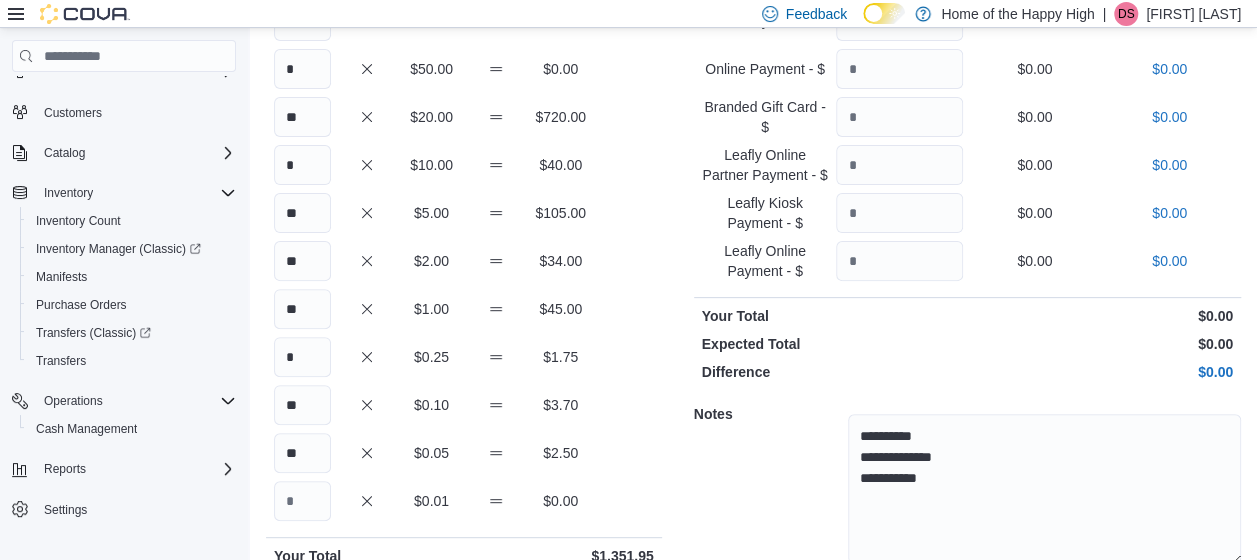 type 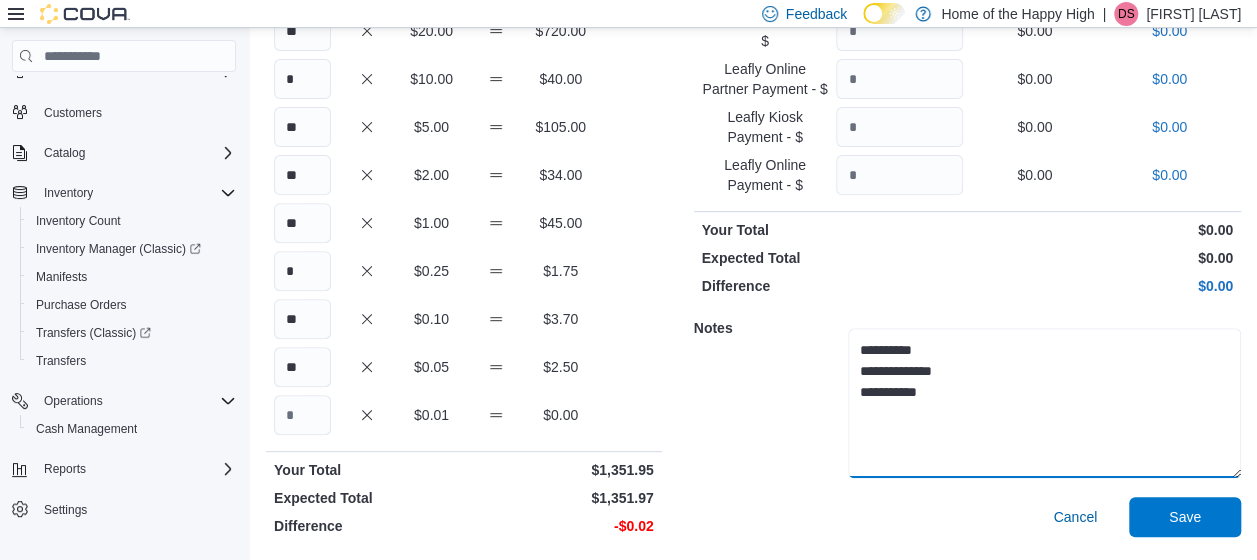 click on "**********" at bounding box center (1044, 403) 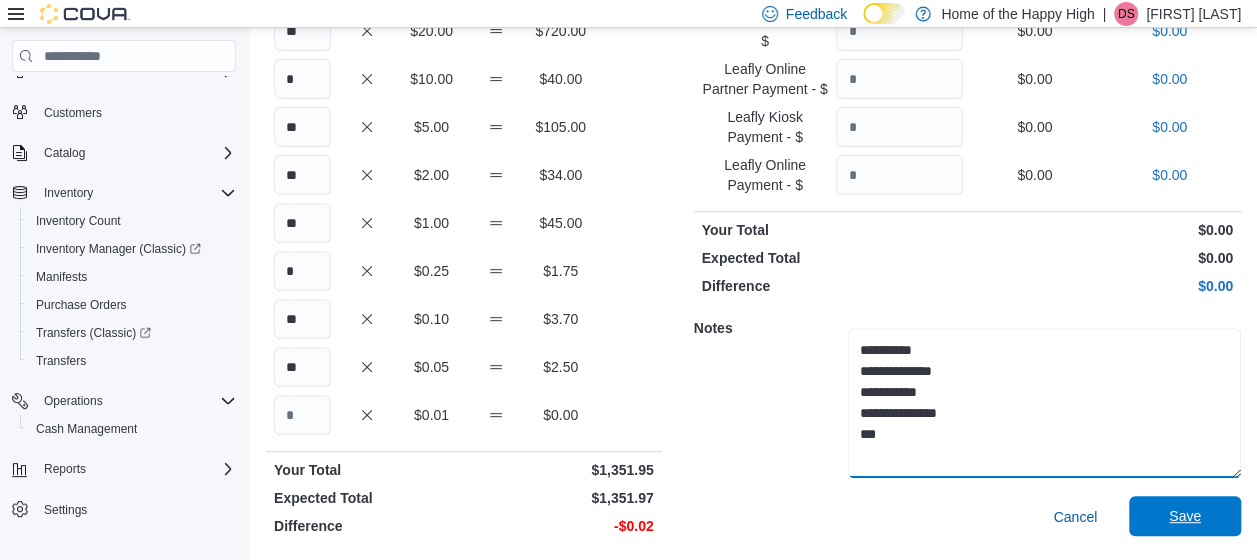 type on "**********" 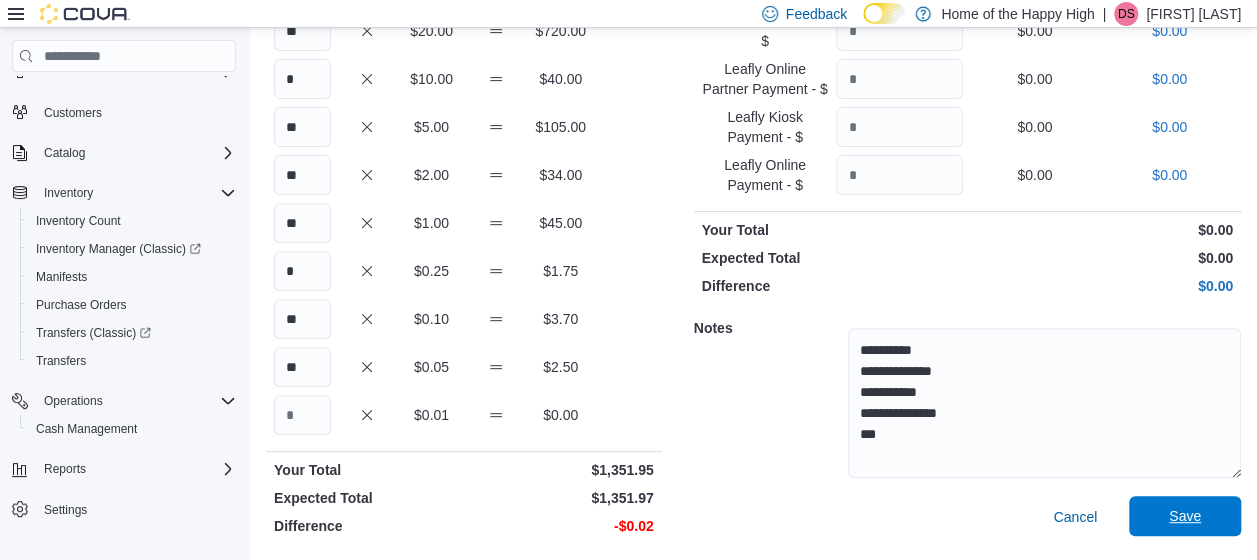 click on "Save" at bounding box center [1185, 516] 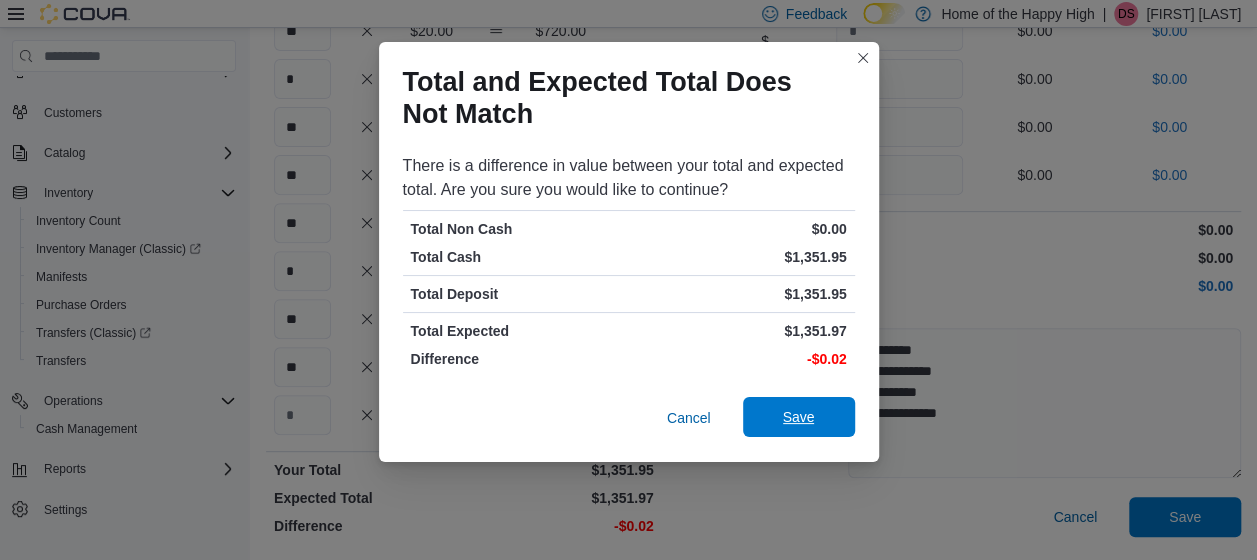 click on "Save" at bounding box center (799, 417) 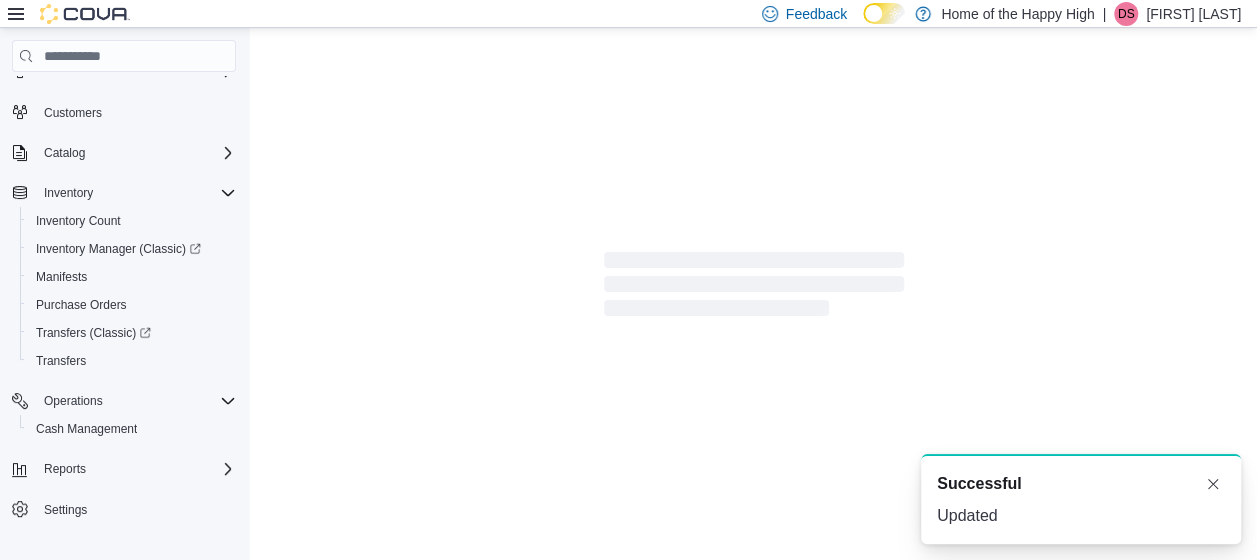 scroll, scrollTop: 12, scrollLeft: 0, axis: vertical 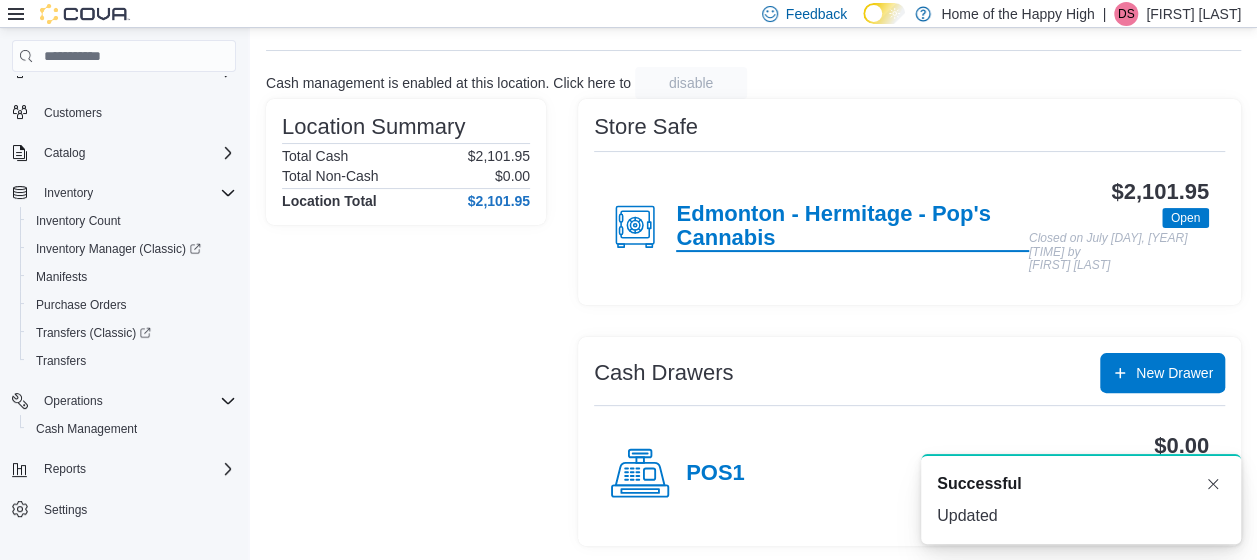 click on "Edmonton - Hermitage - Pop's Cannabis" at bounding box center [852, 227] 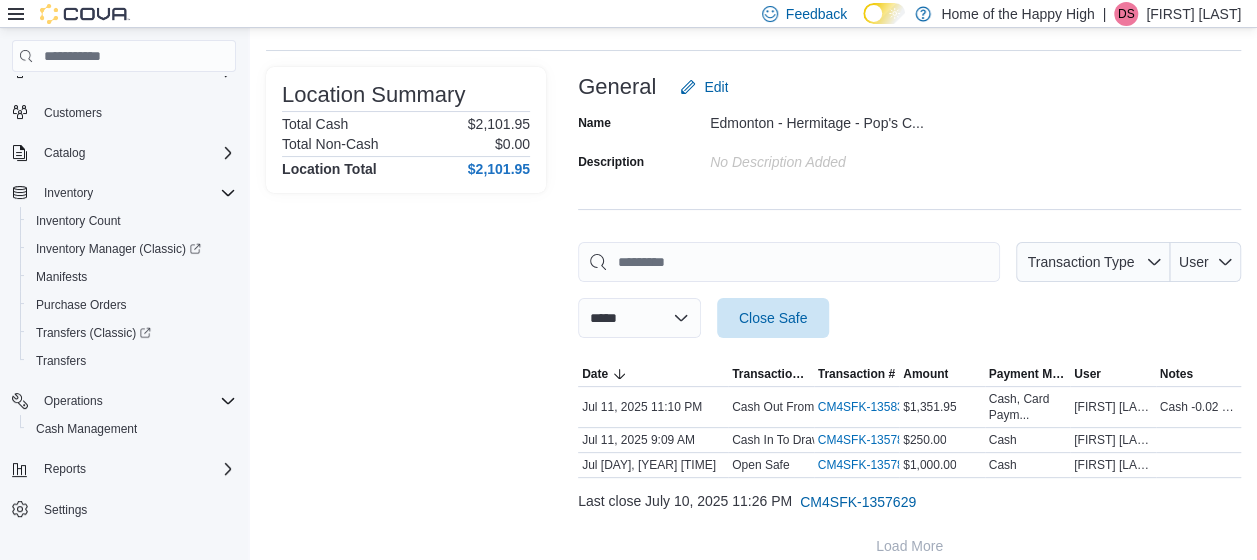 scroll, scrollTop: 0, scrollLeft: 0, axis: both 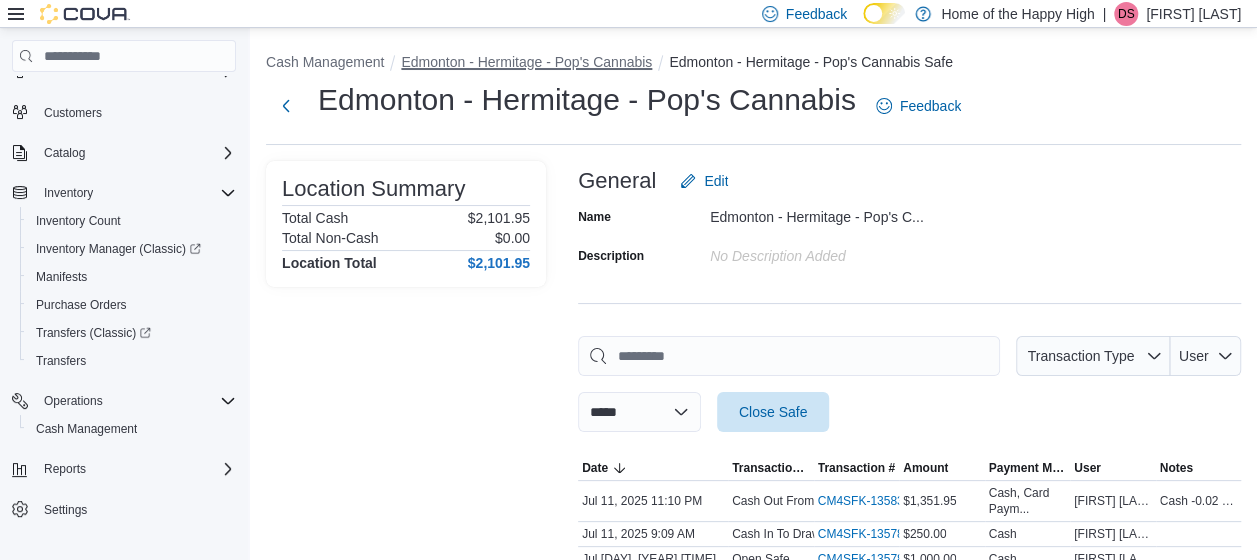 click on "Edmonton - Hermitage - Pop's Cannabis" at bounding box center [526, 62] 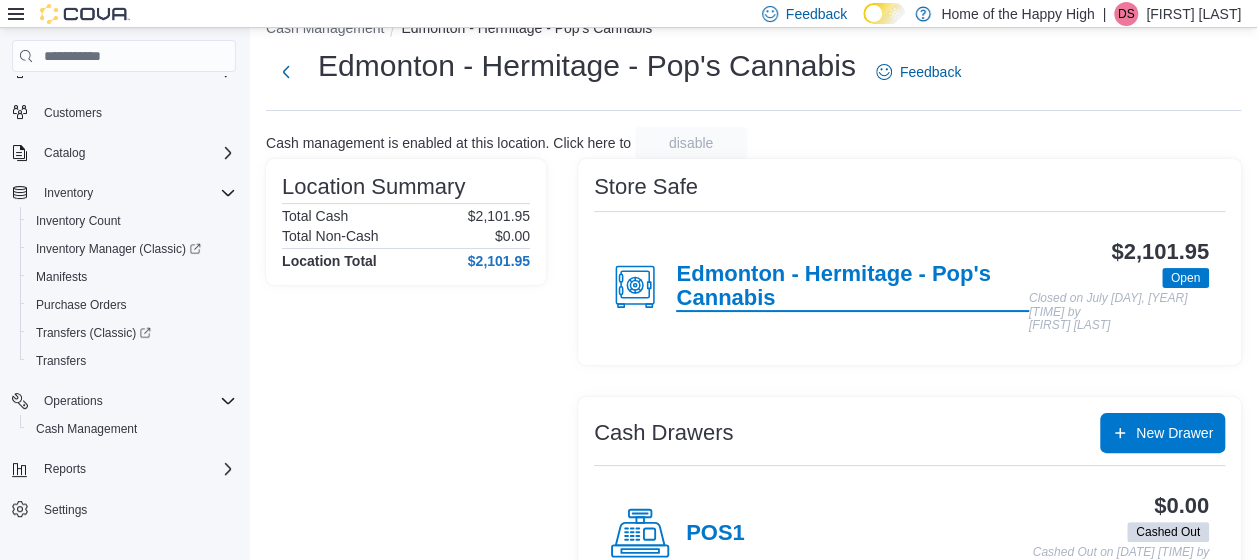 scroll, scrollTop: 48, scrollLeft: 0, axis: vertical 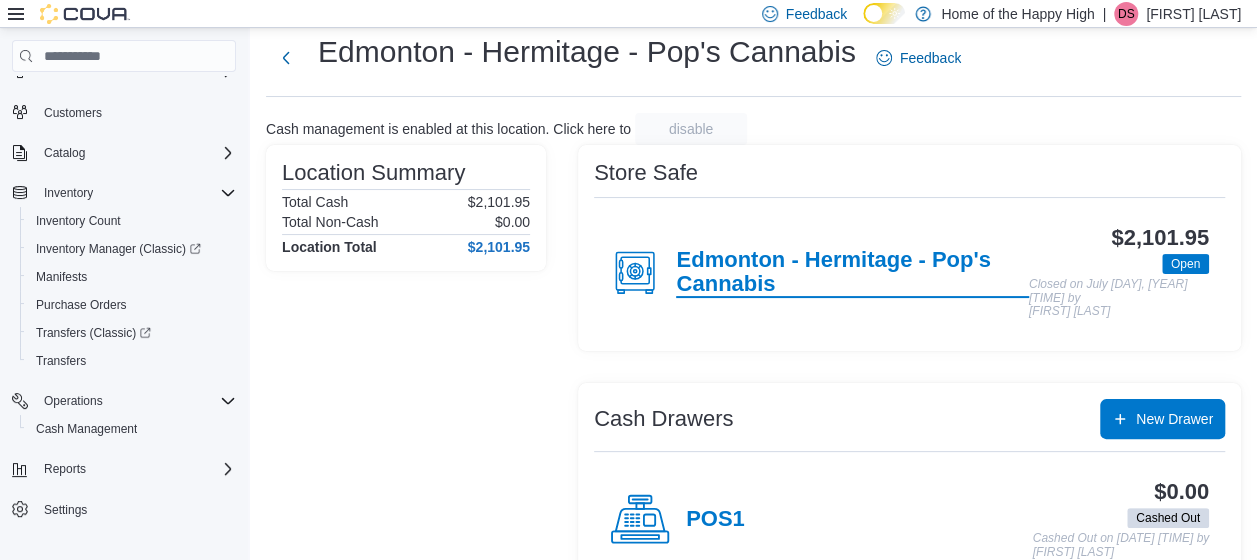 click on "Edmonton - Hermitage - Pop's Cannabis" at bounding box center [852, 273] 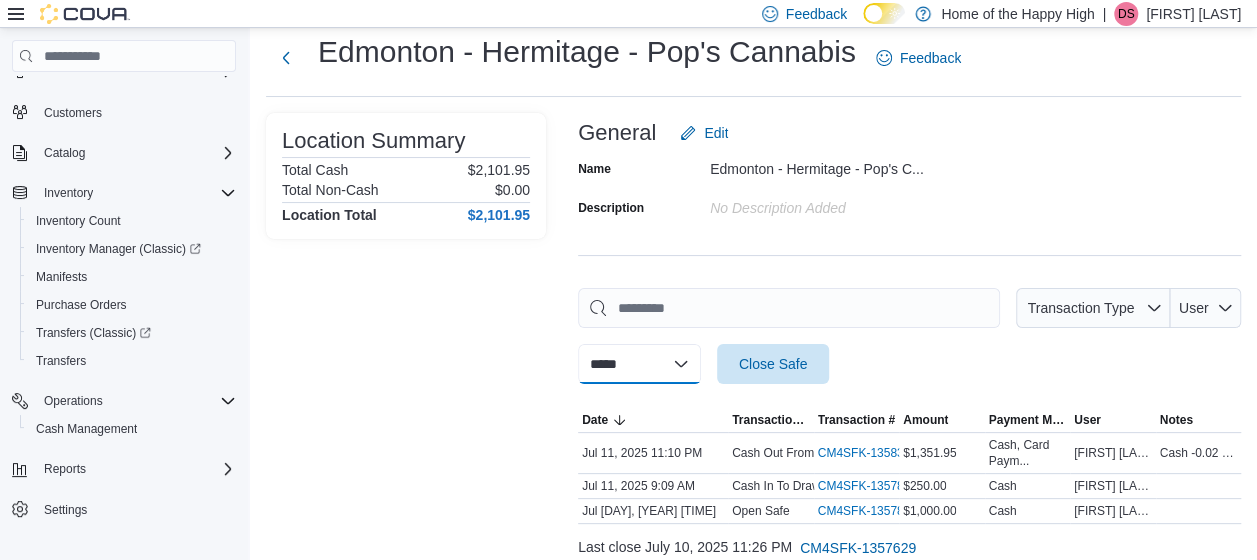 click on "**********" at bounding box center [639, 364] 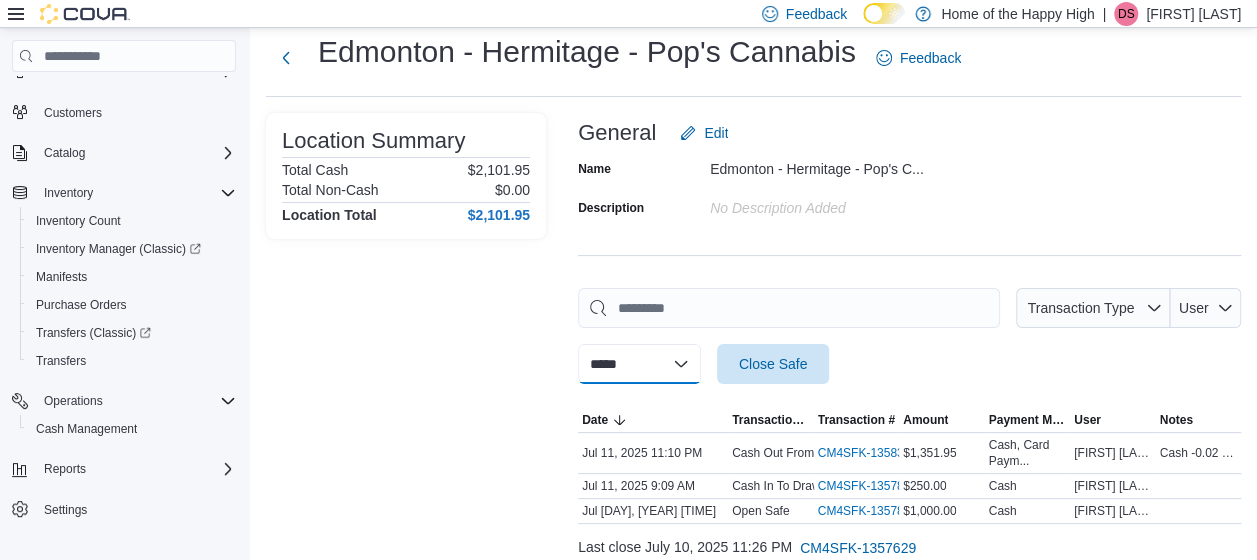 select on "**********" 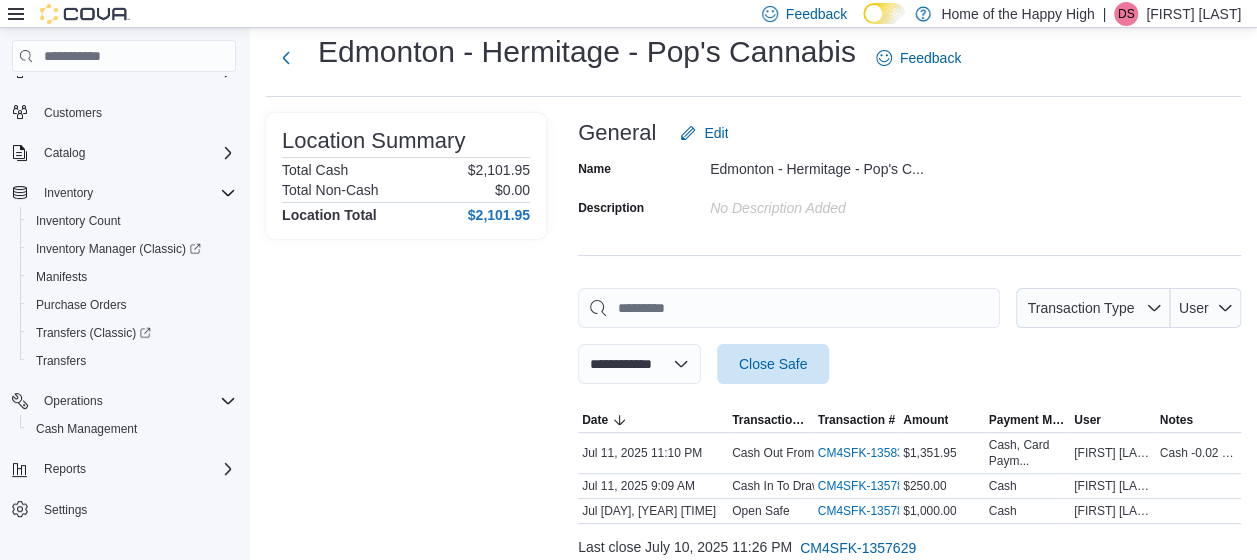 click on "**********" at bounding box center [639, 364] 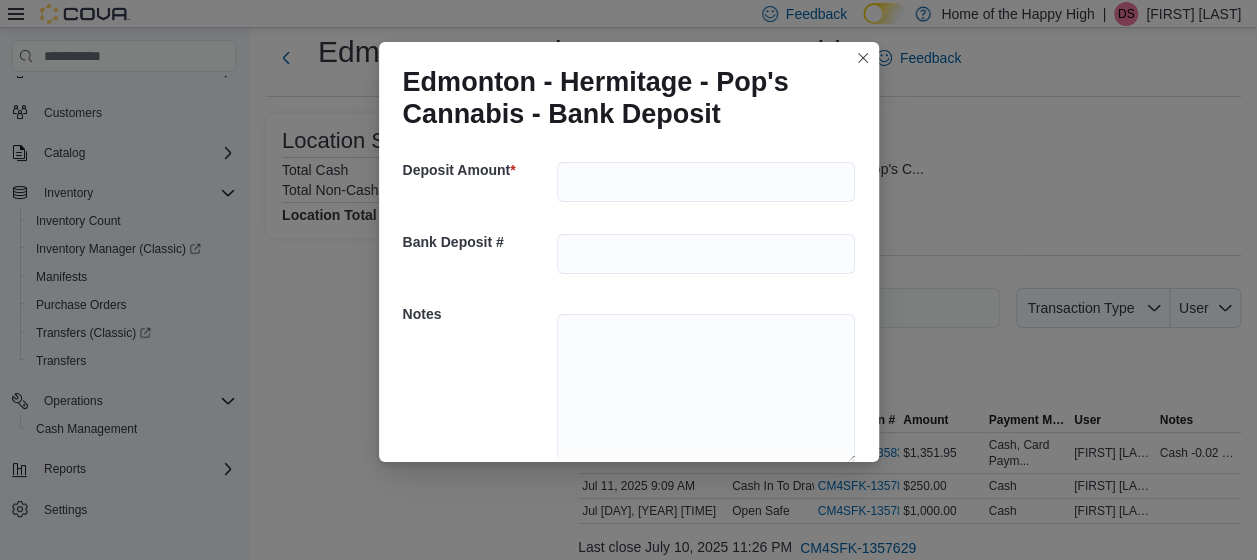 scroll, scrollTop: 114, scrollLeft: 0, axis: vertical 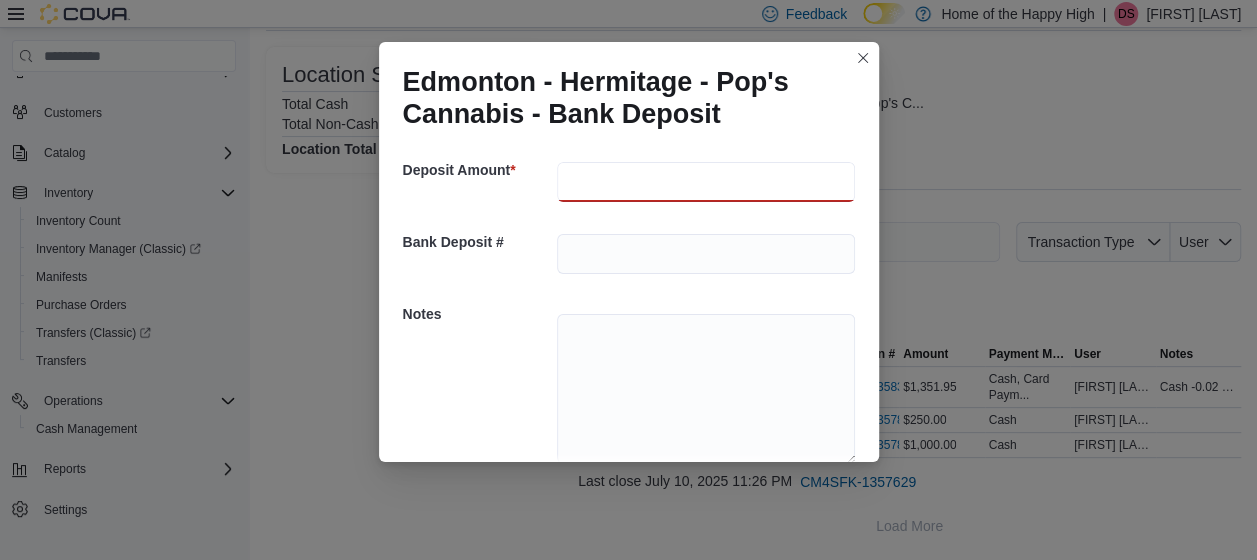 click at bounding box center [706, 182] 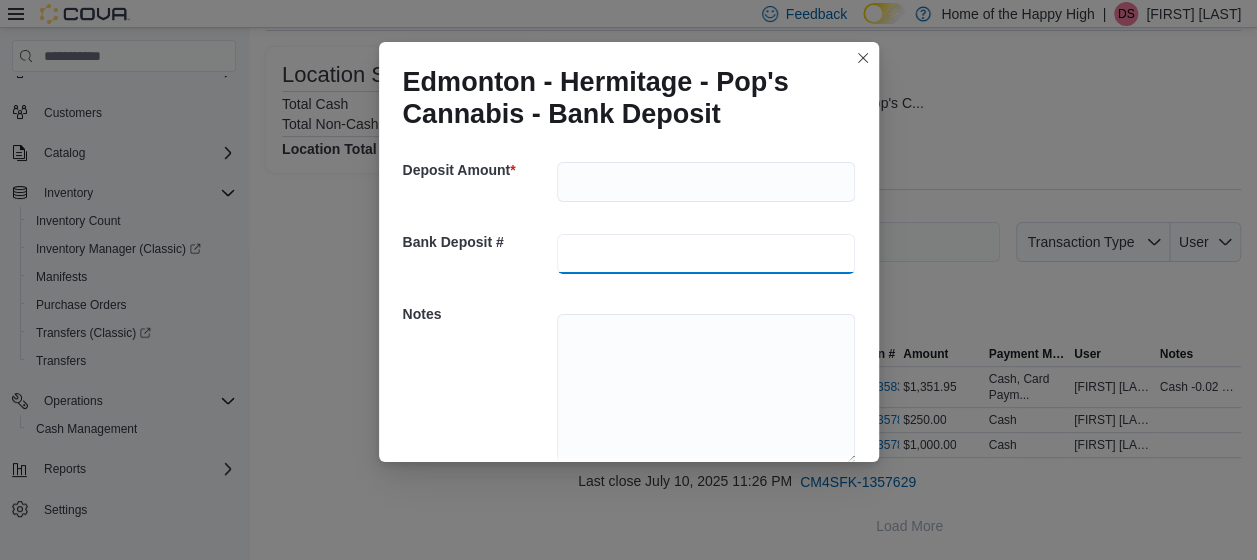 click at bounding box center (706, 254) 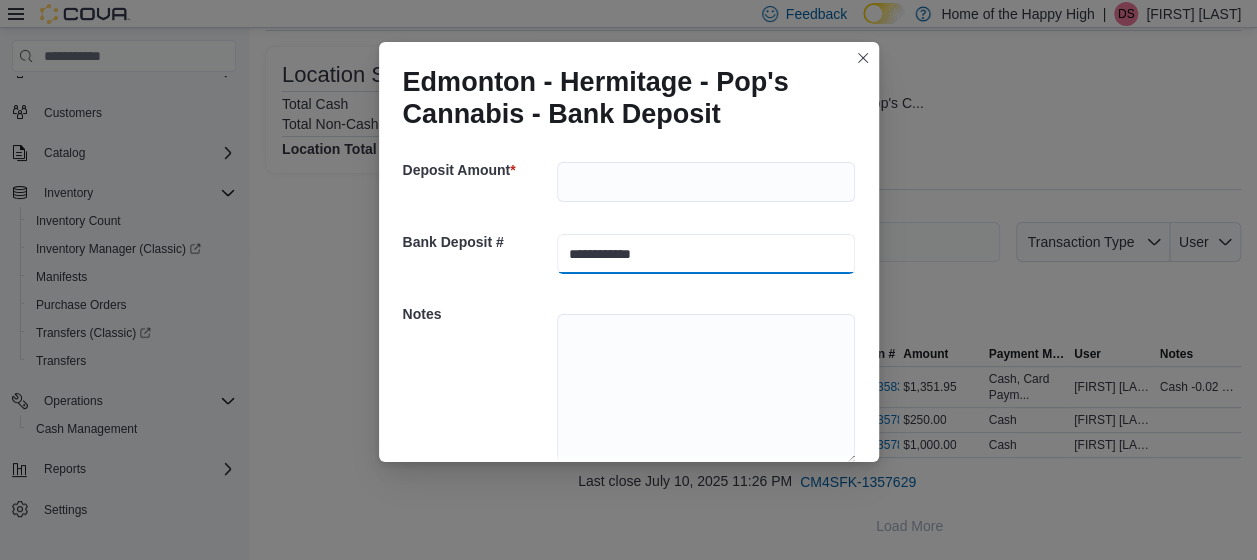 type on "**********" 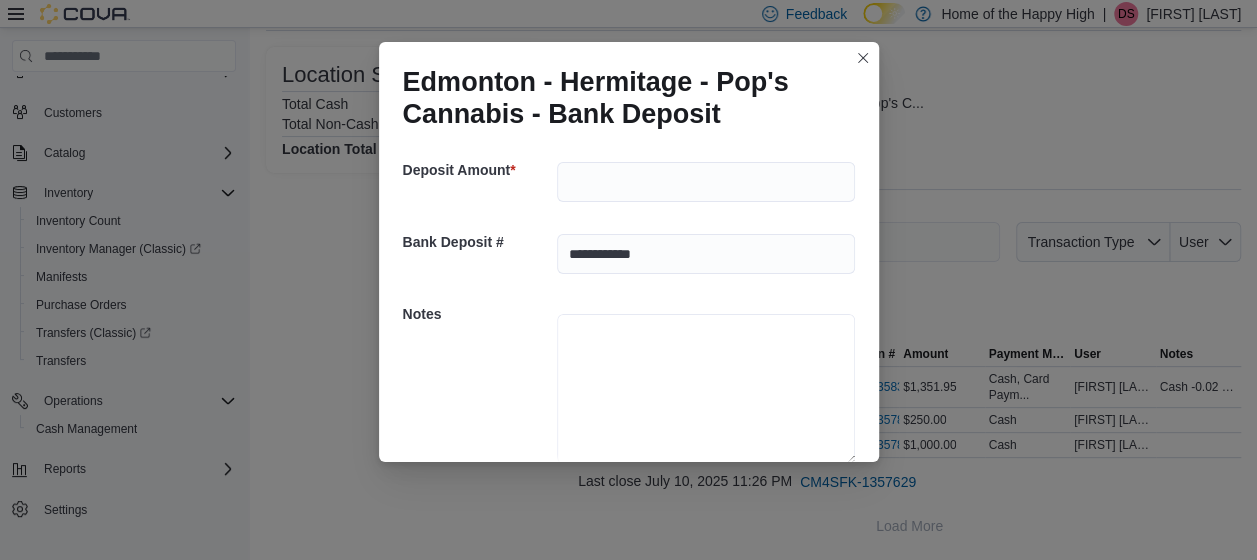 click at bounding box center [706, 389] 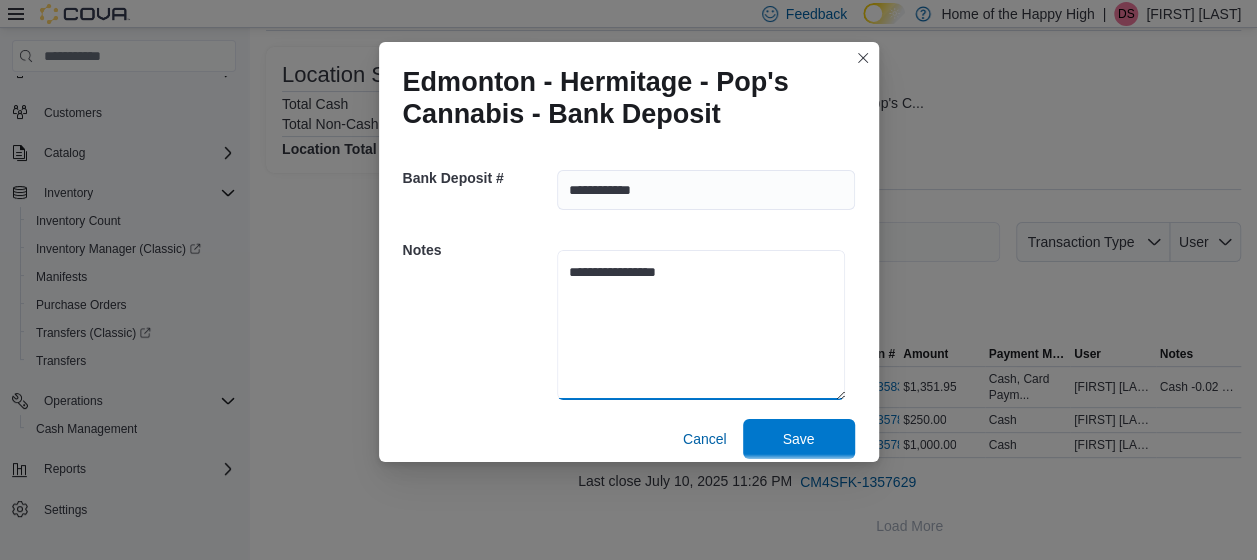 scroll, scrollTop: 85, scrollLeft: 0, axis: vertical 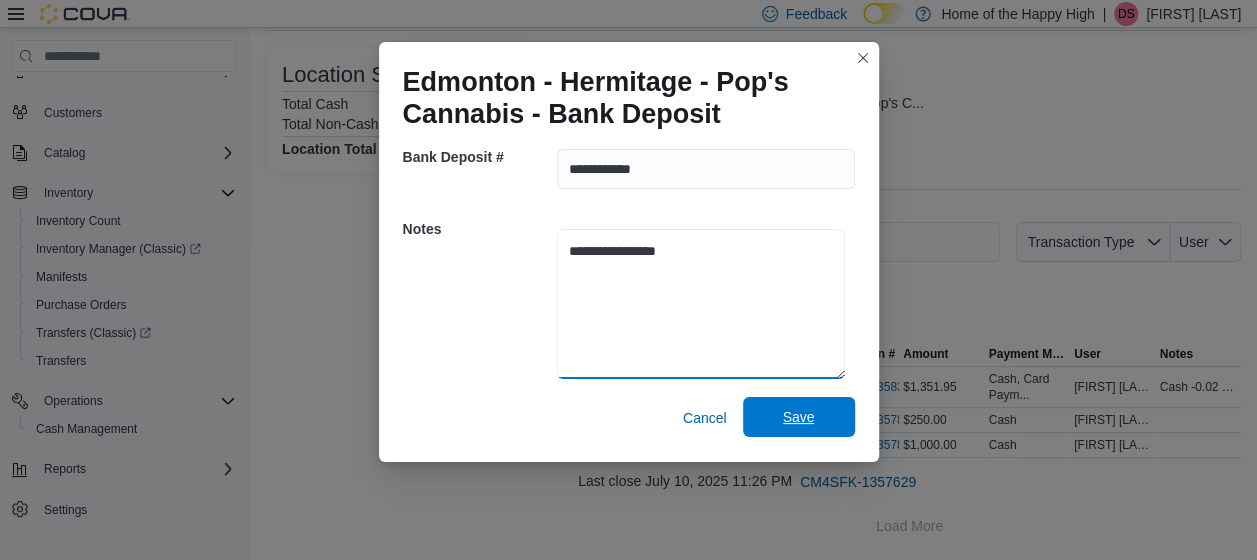 type on "**********" 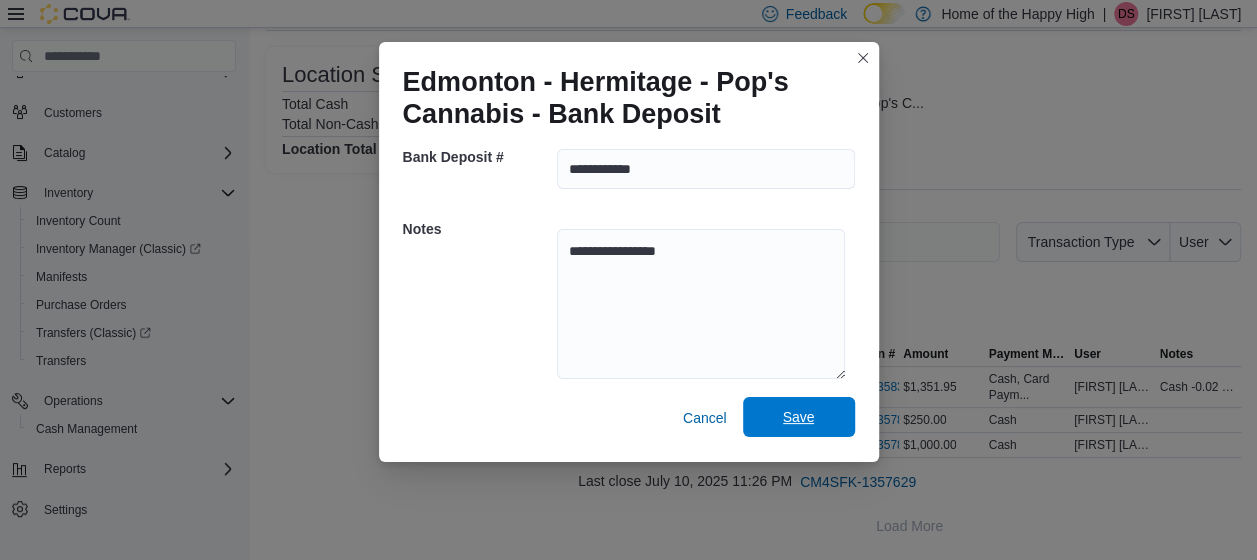 click on "Save" at bounding box center (799, 417) 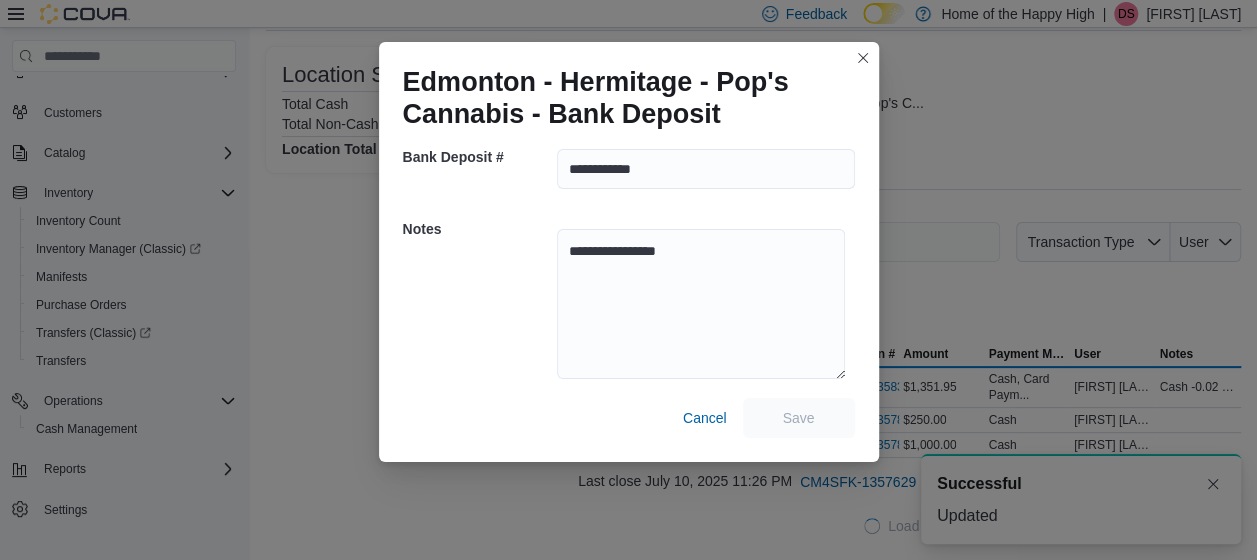 scroll, scrollTop: 0, scrollLeft: 0, axis: both 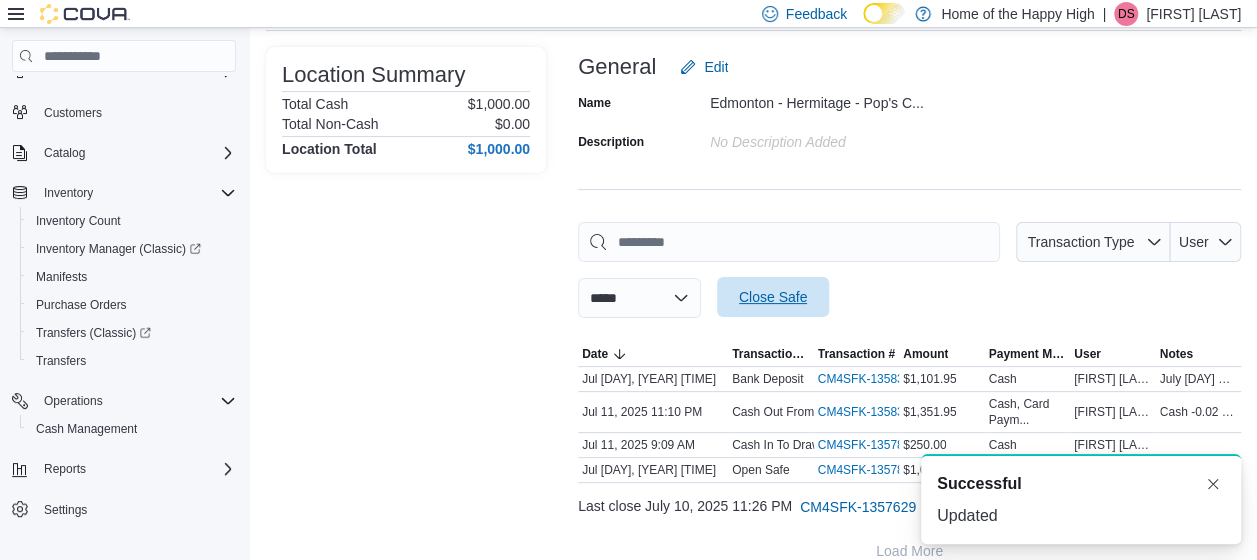 click on "Close Safe" at bounding box center [773, 297] 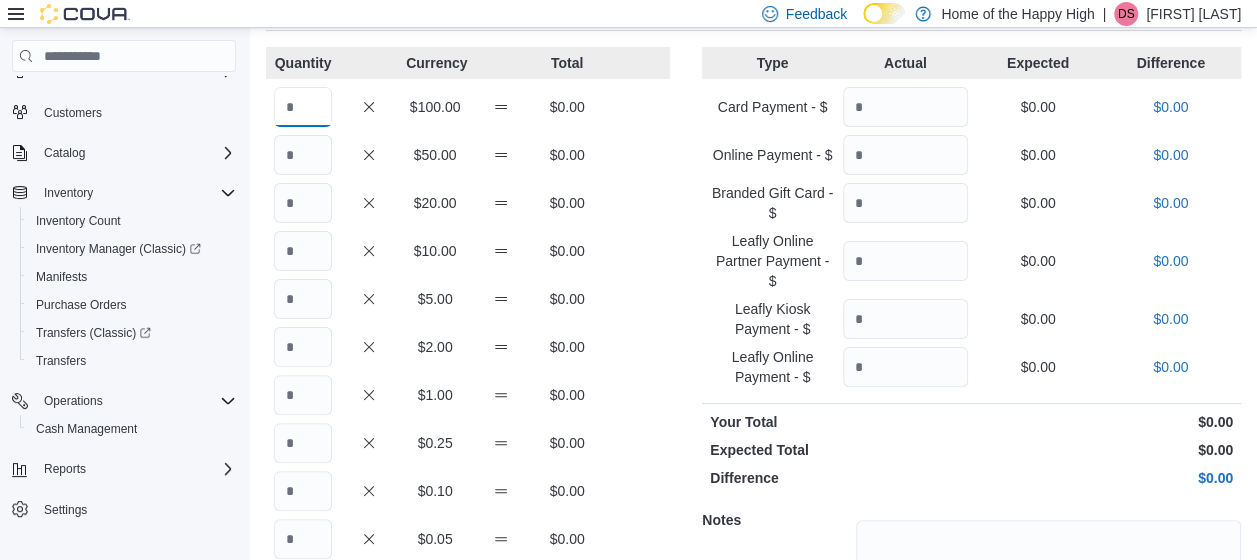 click at bounding box center [303, 107] 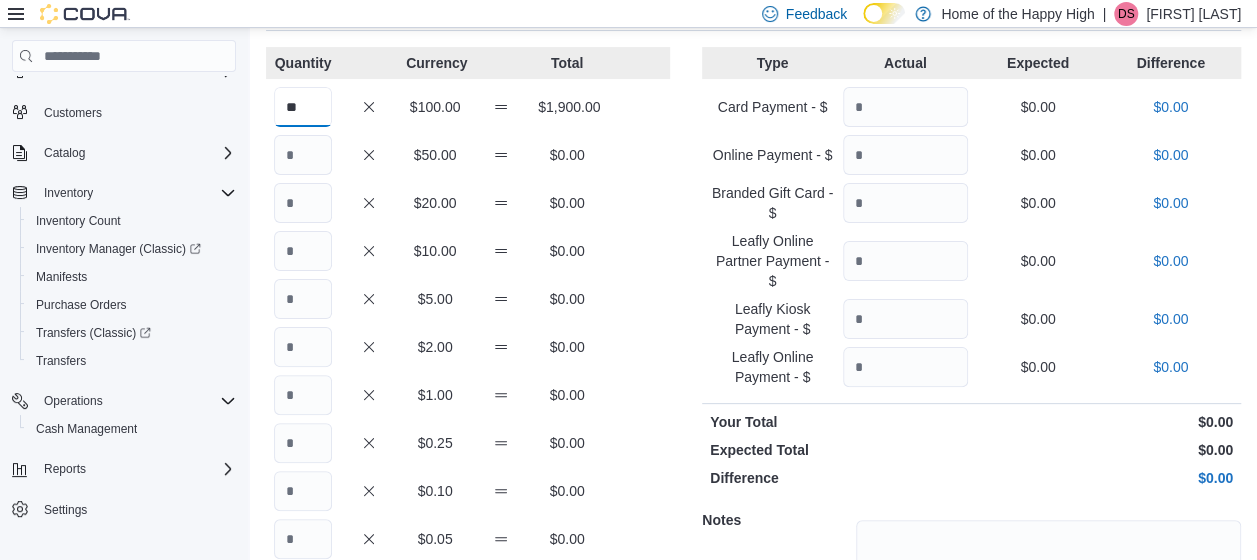 click on "**" at bounding box center [303, 107] 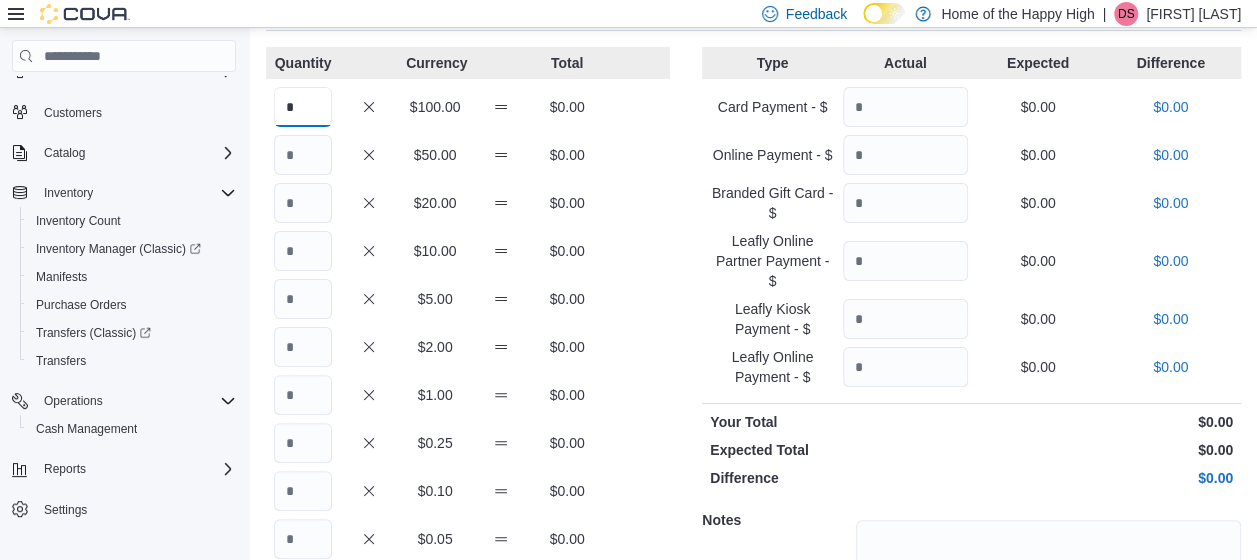 type on "*" 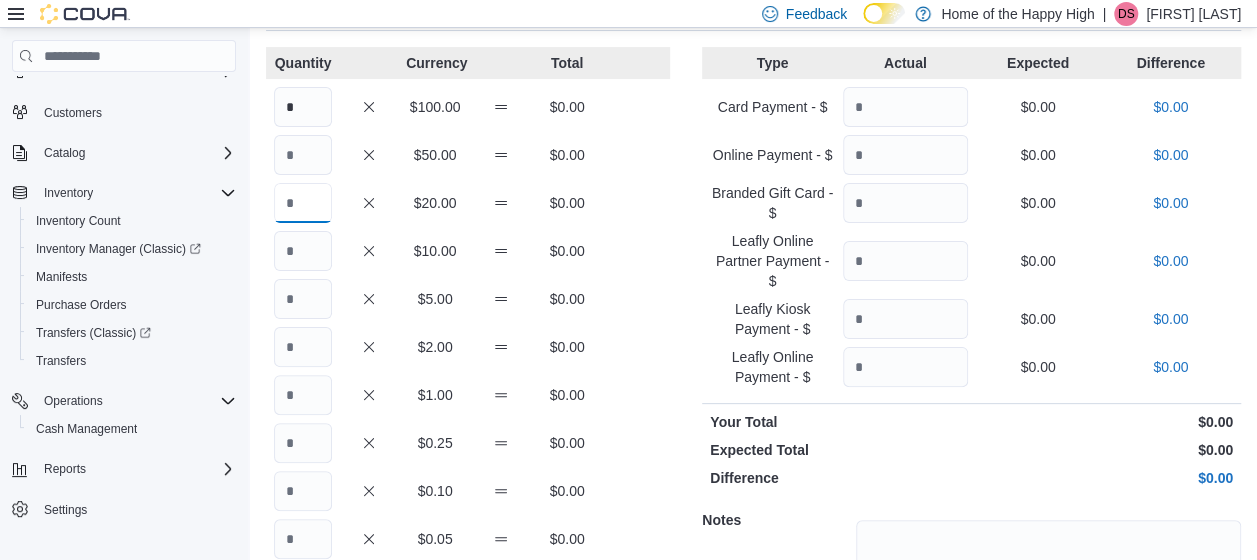 click at bounding box center (303, 203) 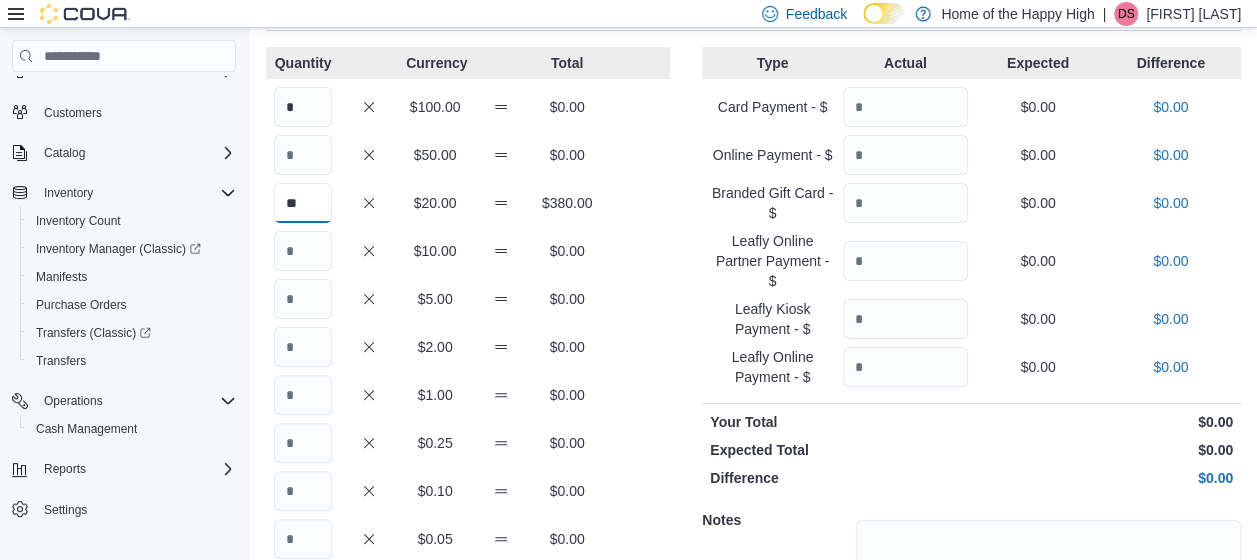 type on "**" 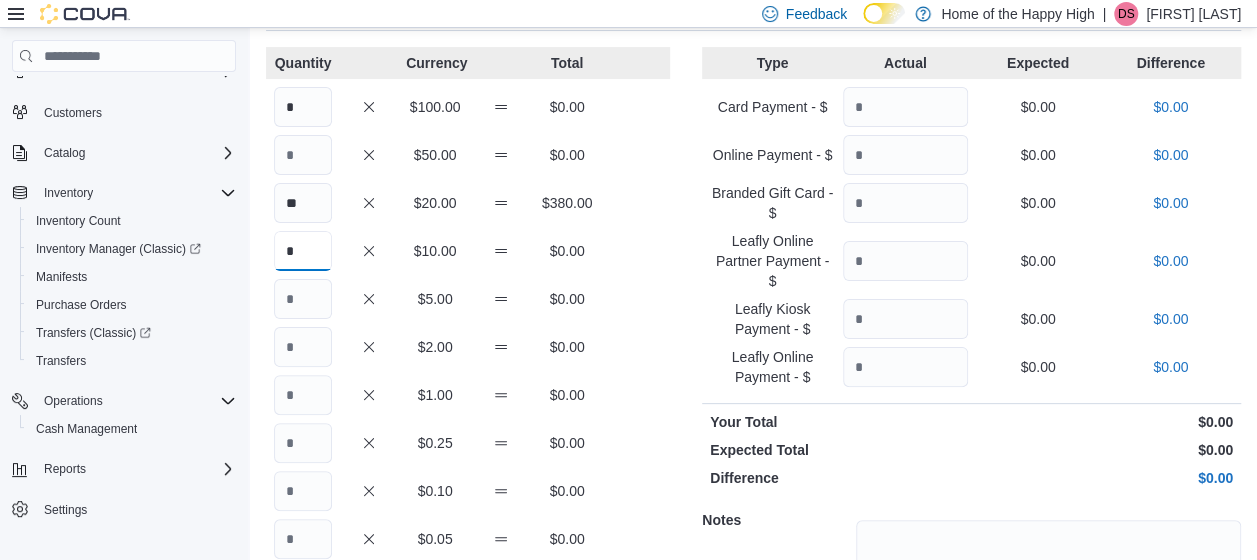type on "*" 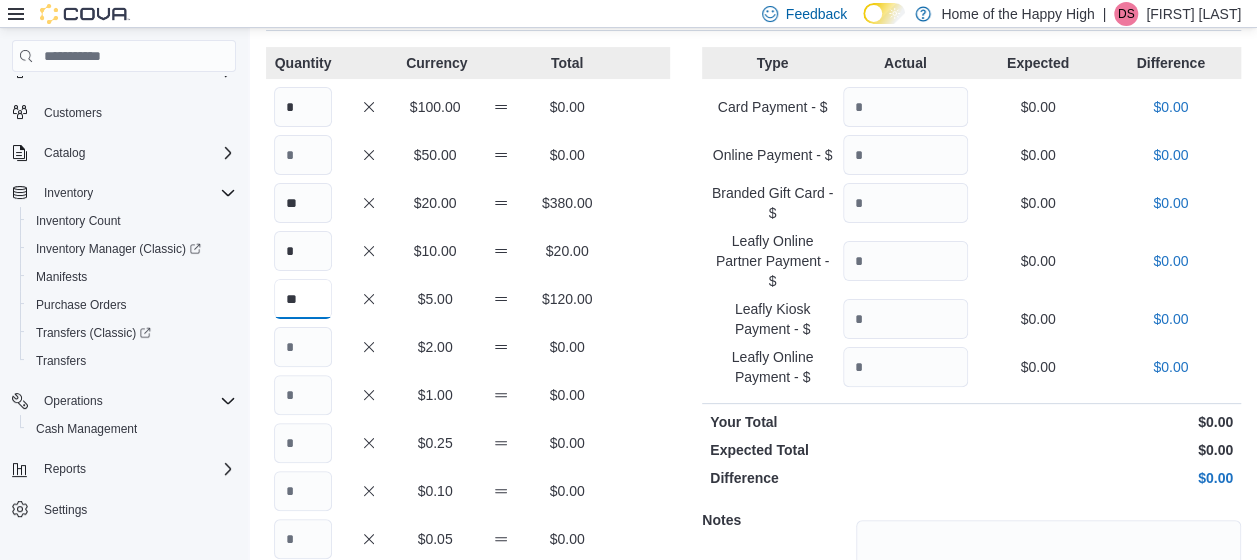 type on "**" 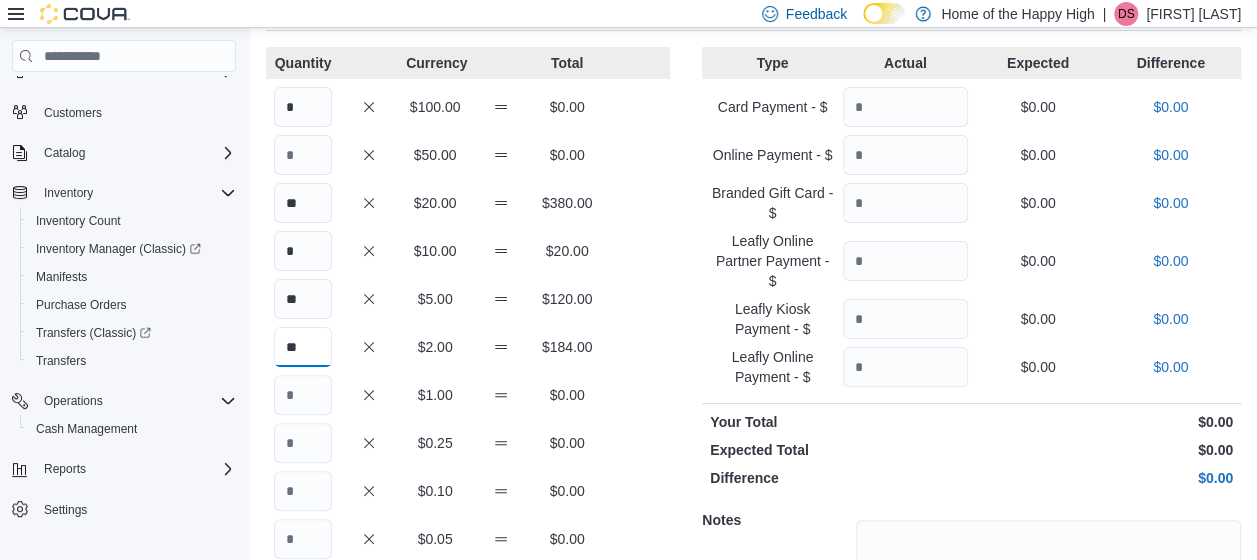 type on "**" 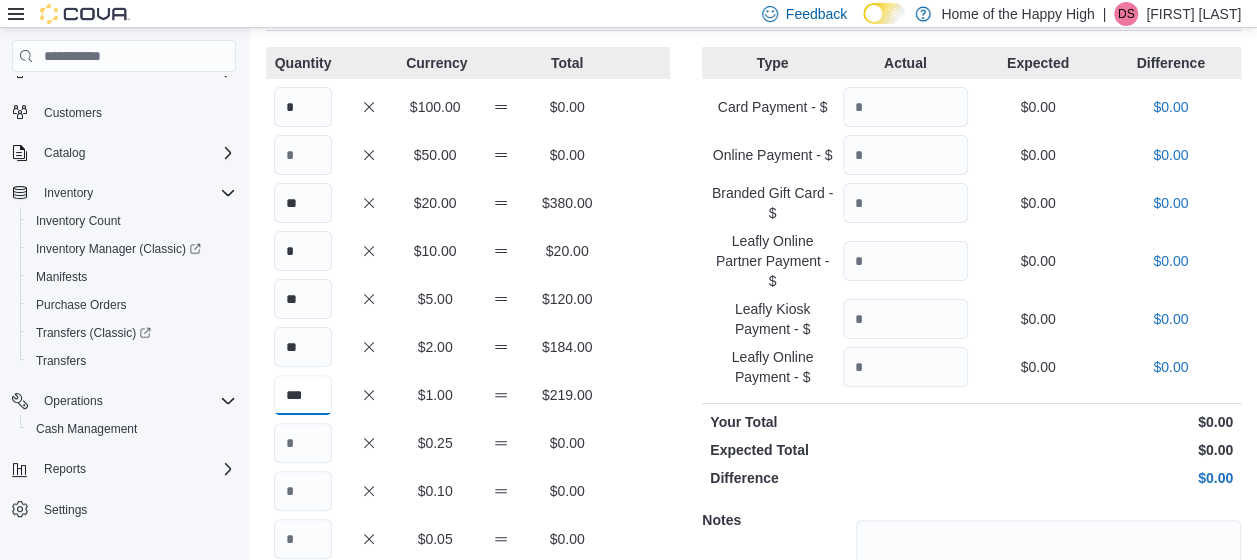 type on "***" 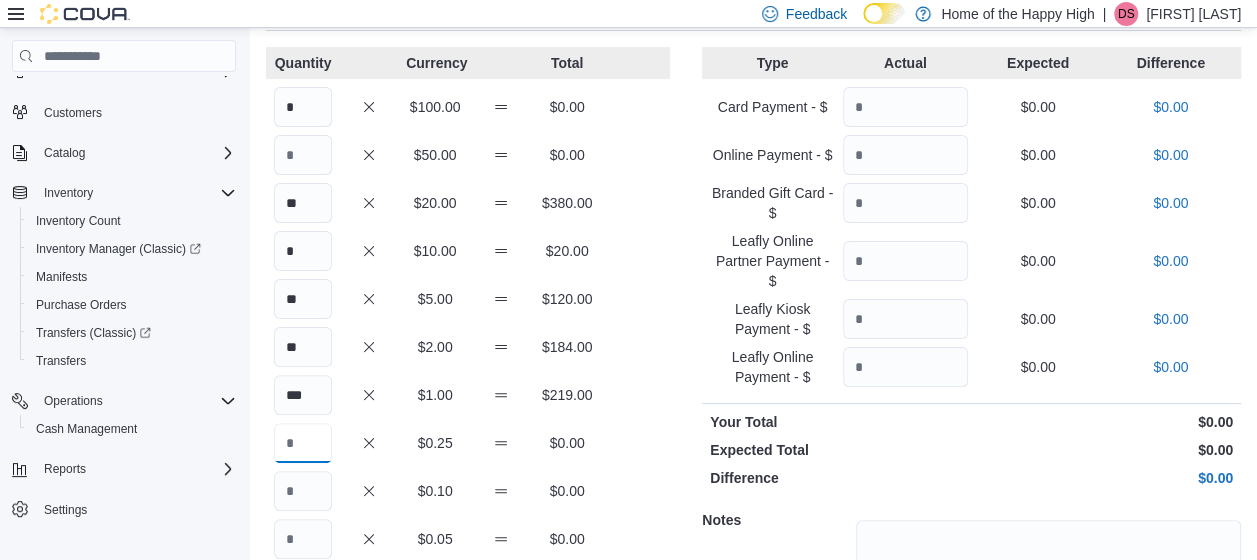 click at bounding box center [303, 443] 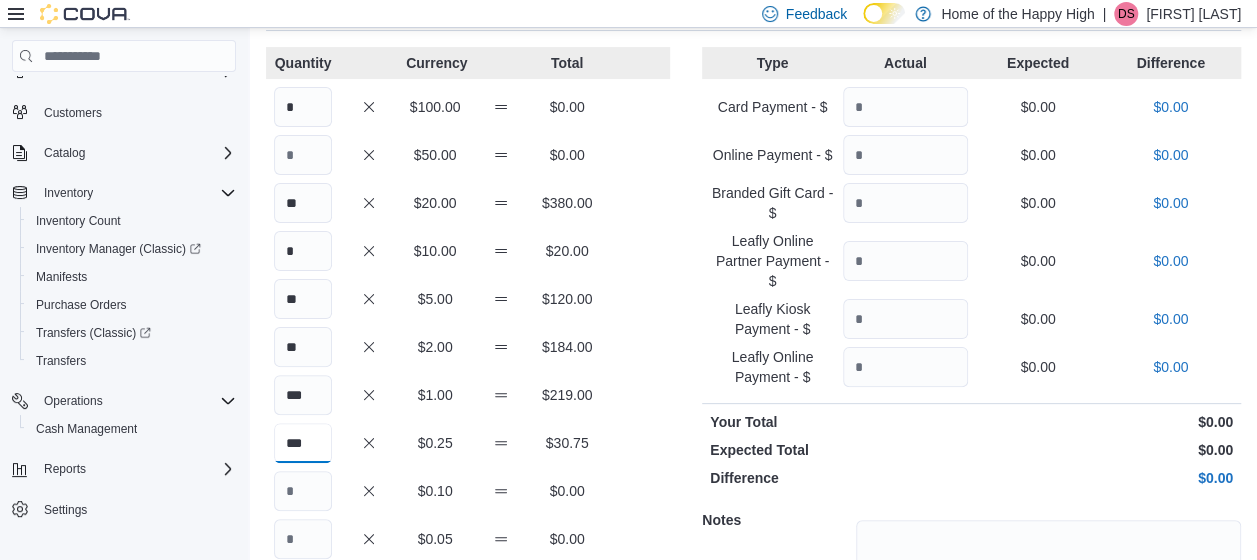 type on "***" 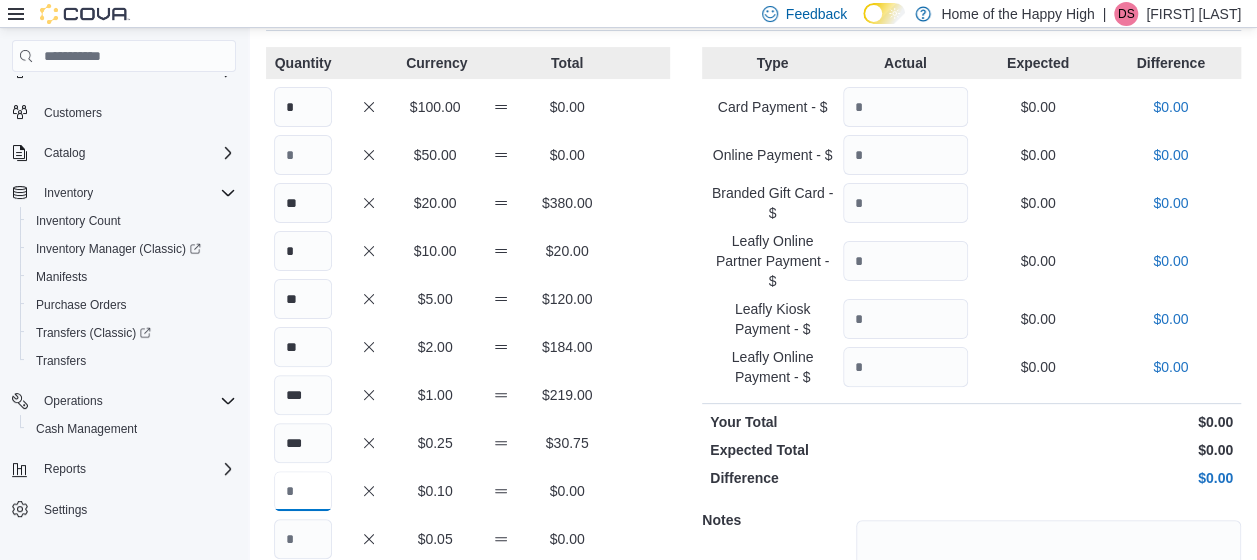 click at bounding box center [303, 491] 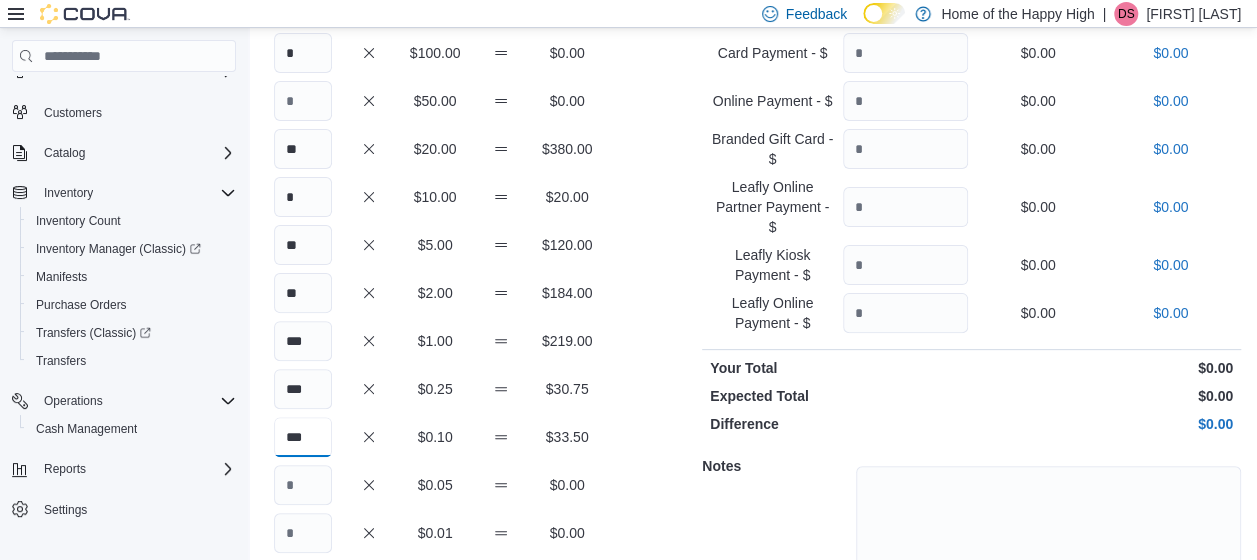 scroll, scrollTop: 168, scrollLeft: 0, axis: vertical 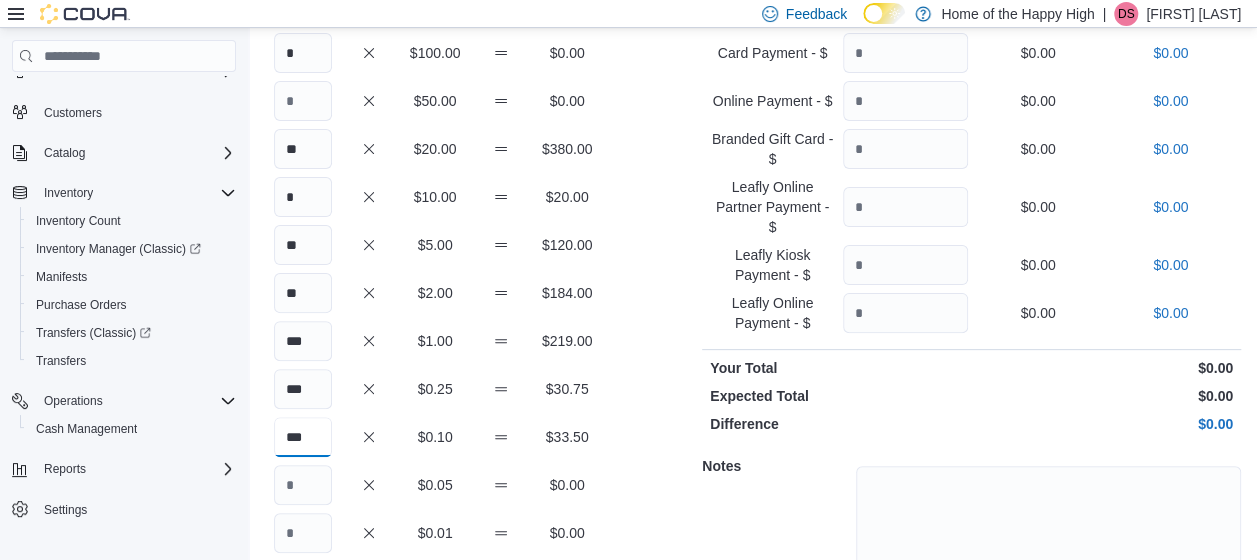 type on "***" 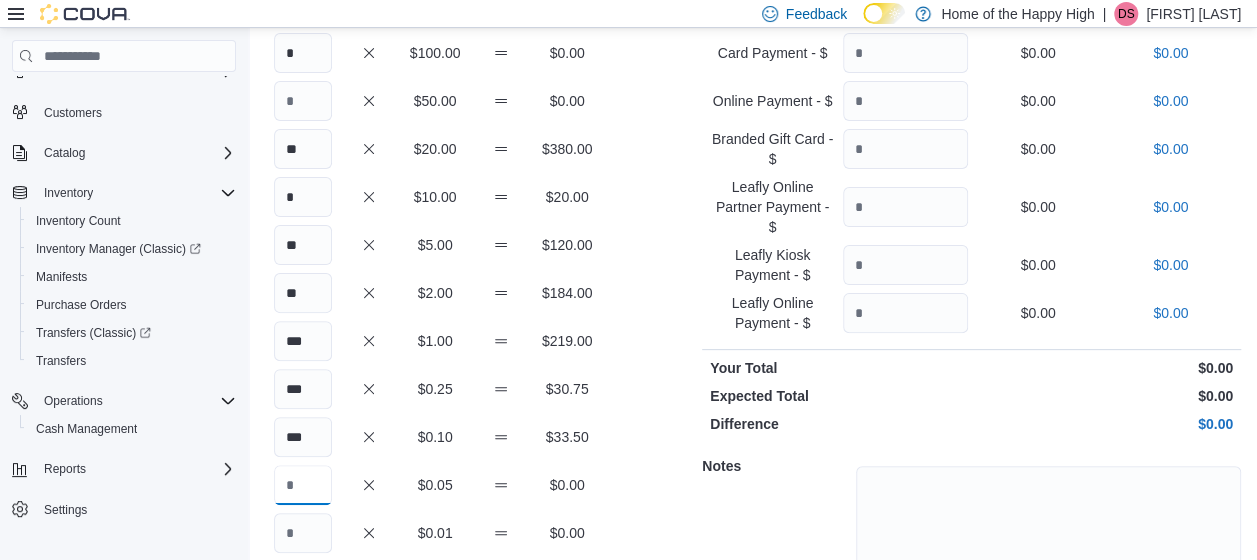 click at bounding box center (303, 485) 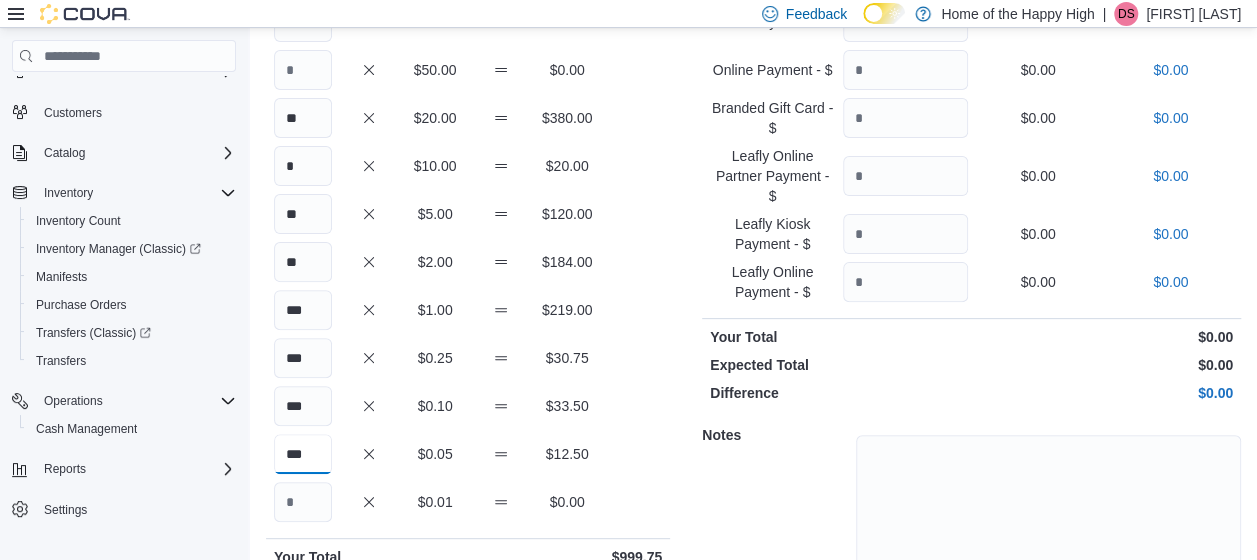 scroll, scrollTop: 198, scrollLeft: 0, axis: vertical 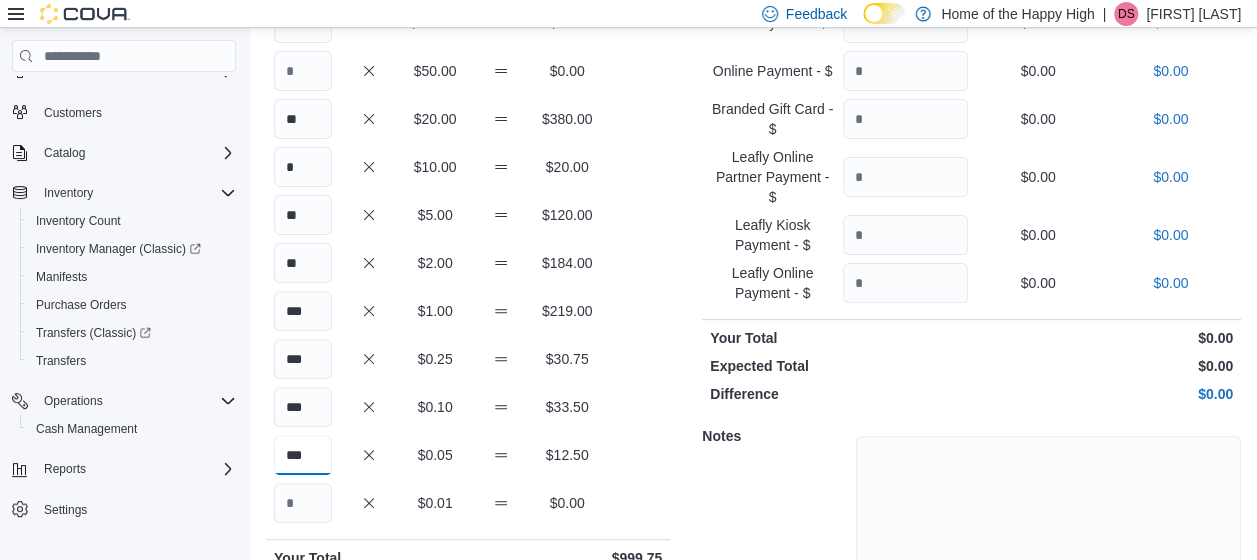 type on "***" 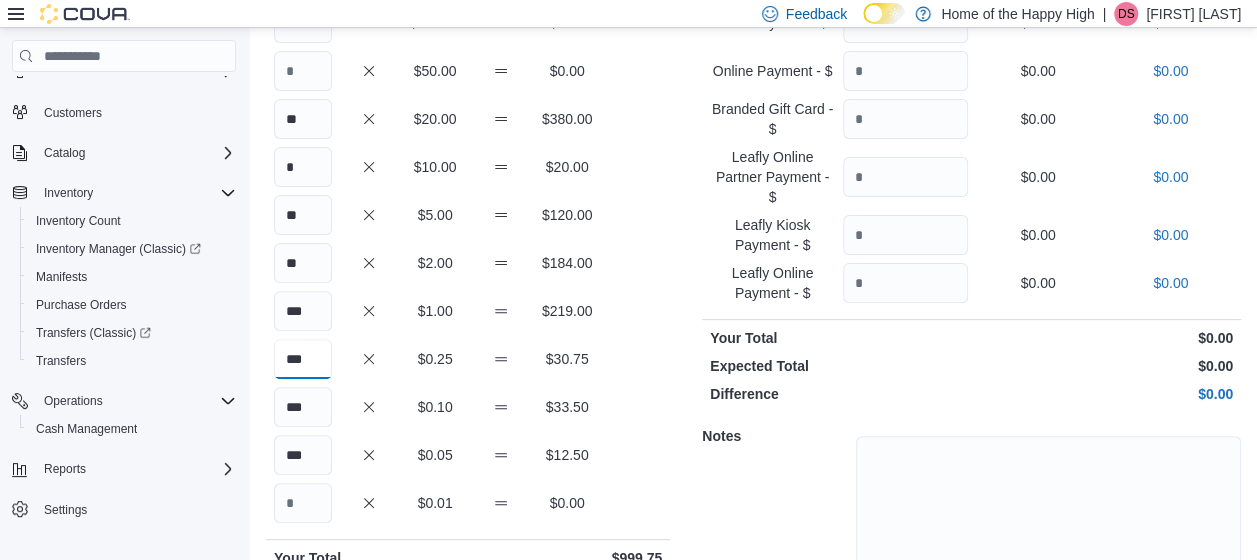 click on "***" at bounding box center [303, 359] 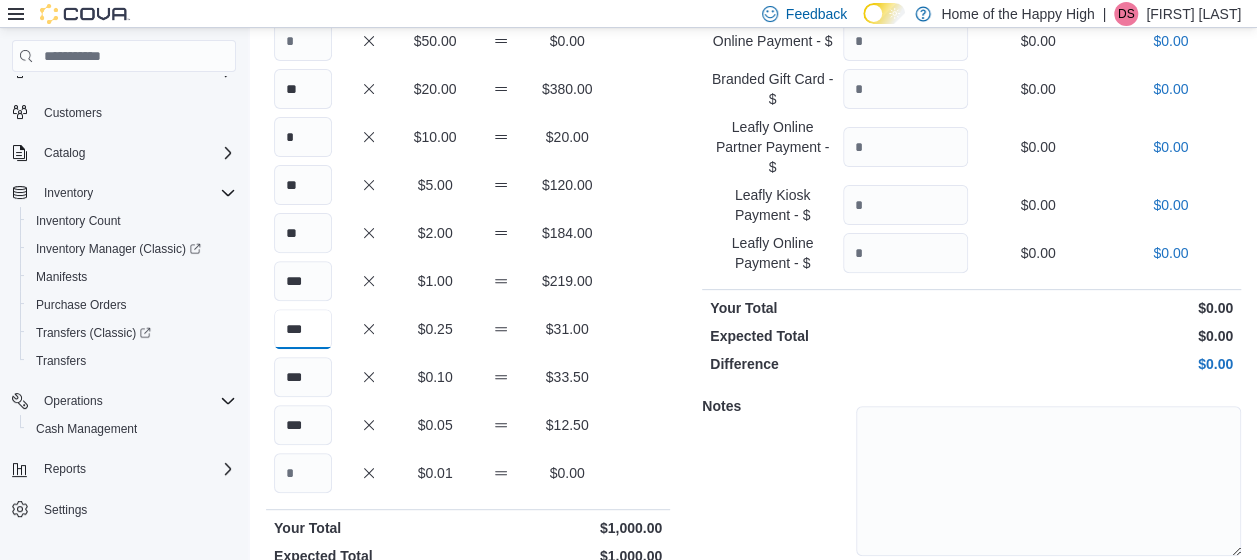 scroll, scrollTop: 274, scrollLeft: 0, axis: vertical 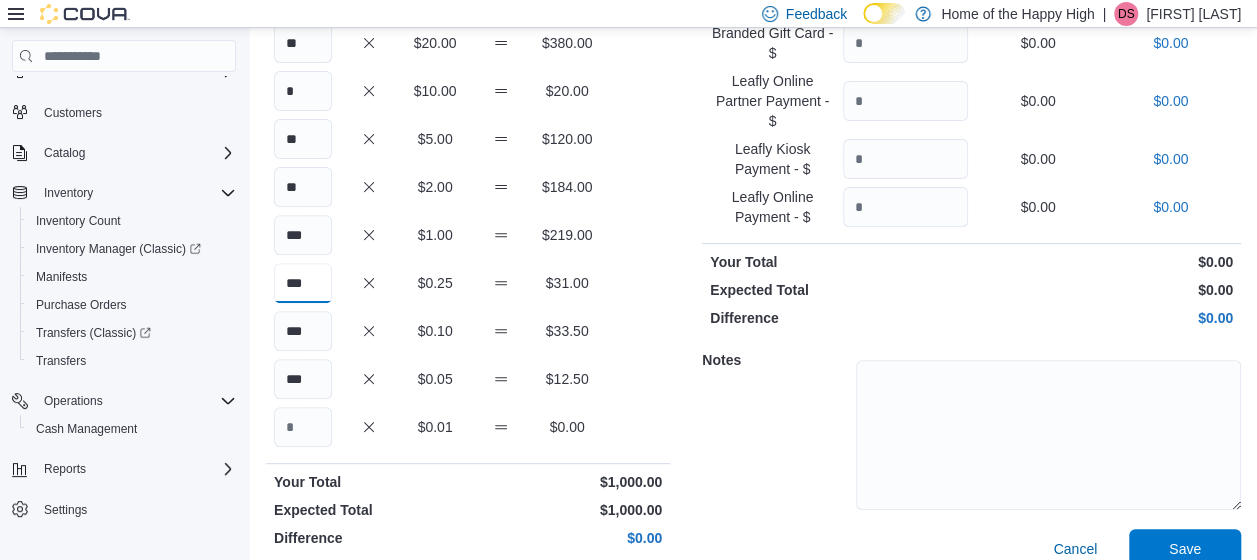 type on "***" 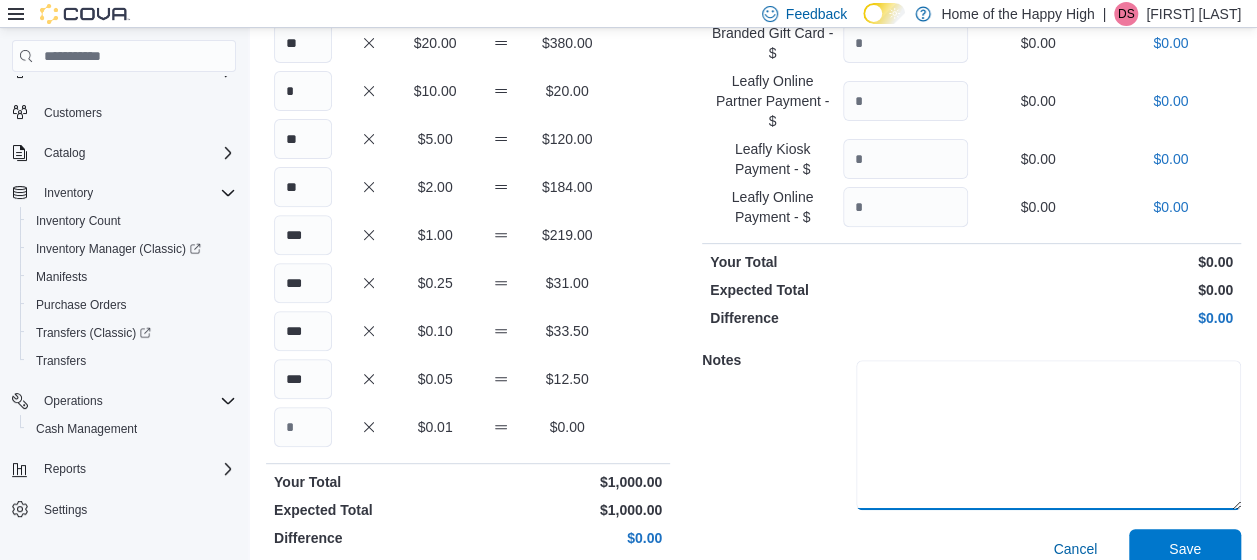 click at bounding box center [1048, 435] 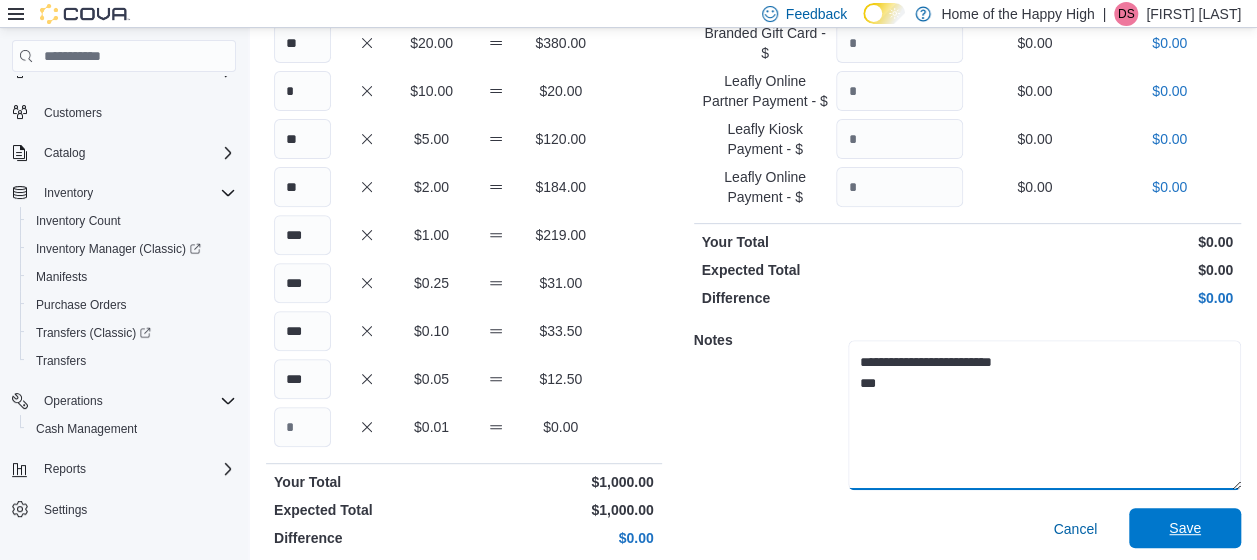 type on "**********" 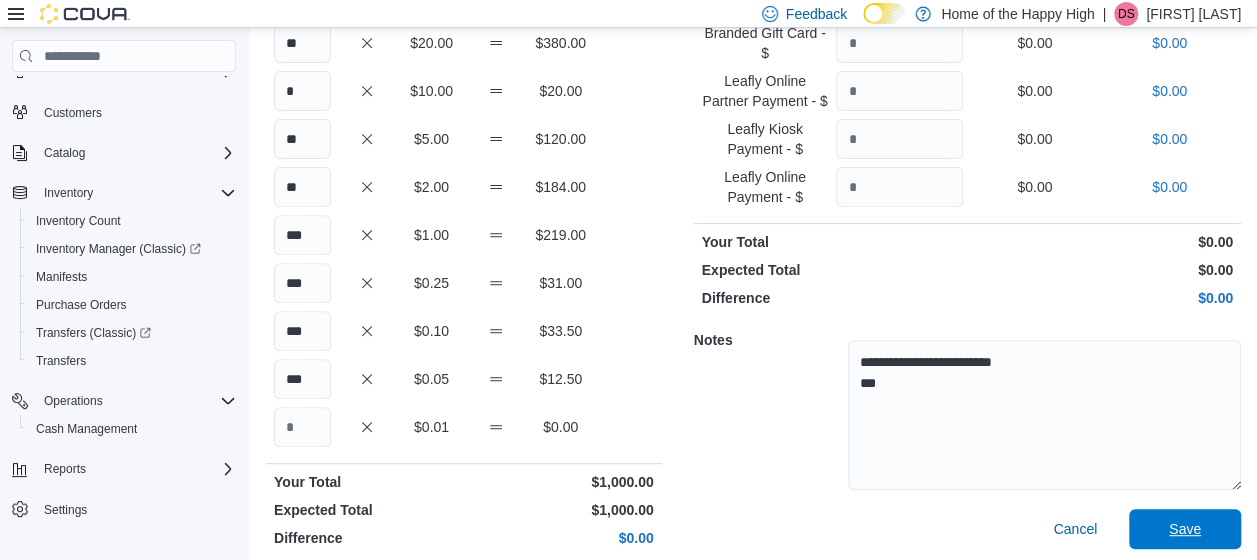 click on "Save" at bounding box center [1185, 529] 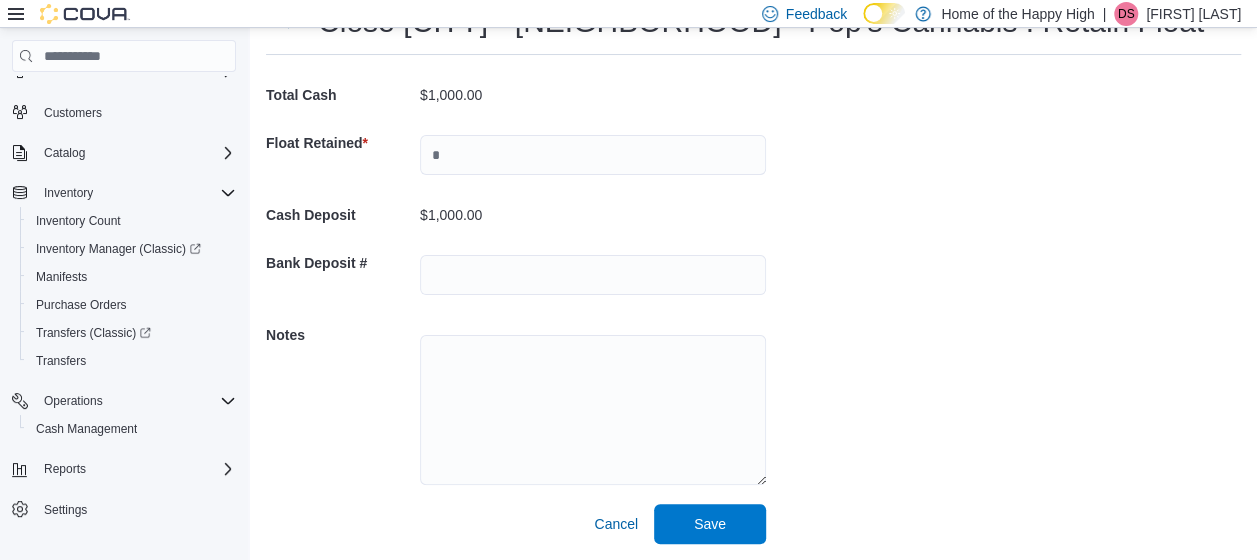 scroll, scrollTop: 90, scrollLeft: 0, axis: vertical 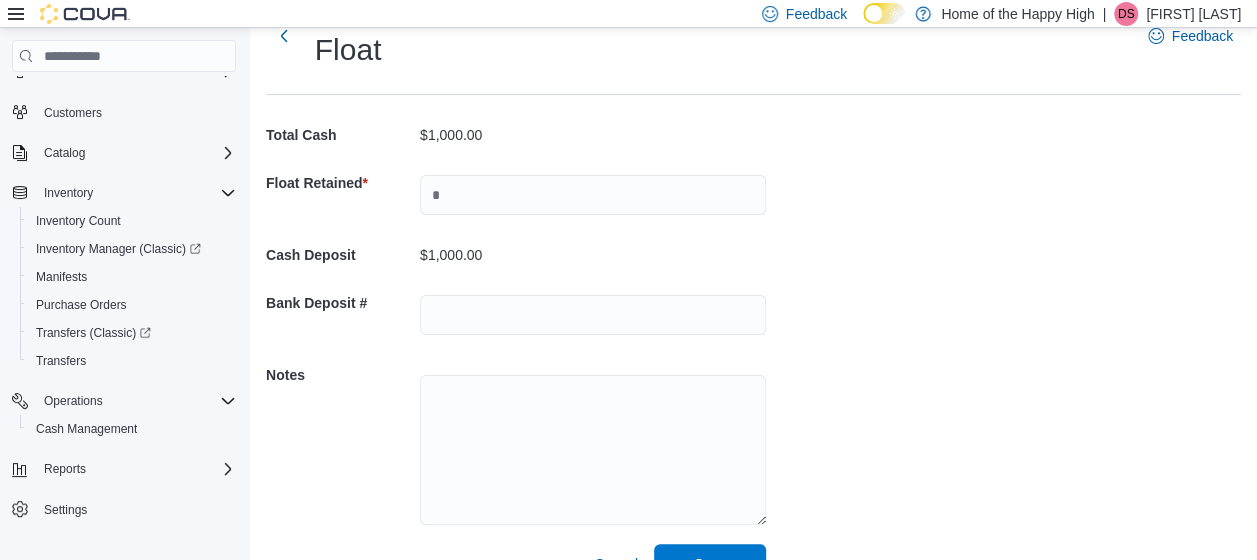 click at bounding box center (593, 195) 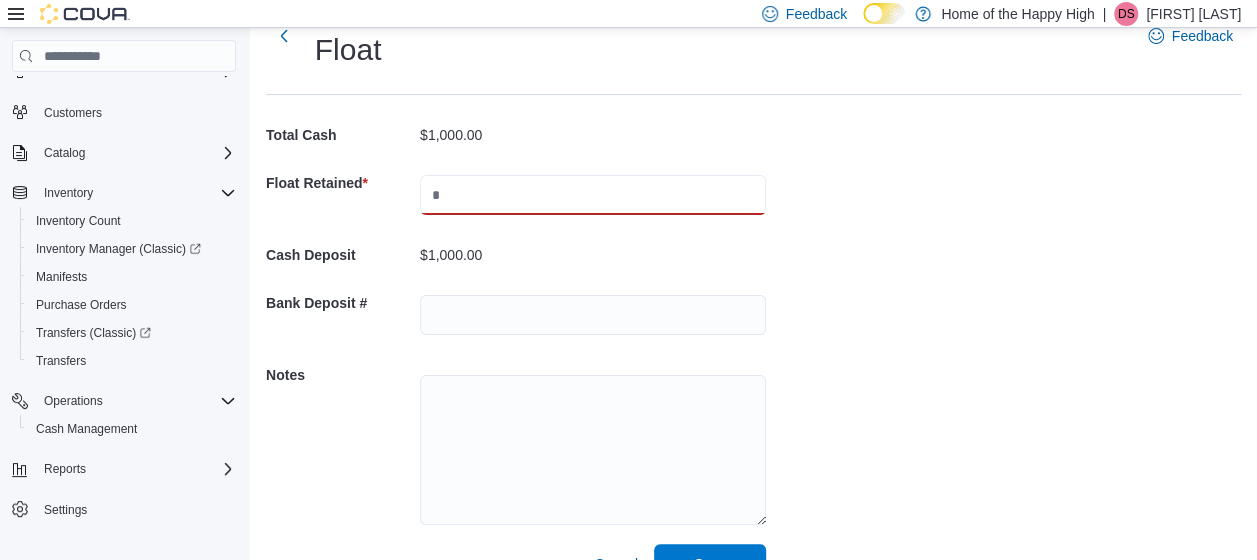 click at bounding box center [593, 195] 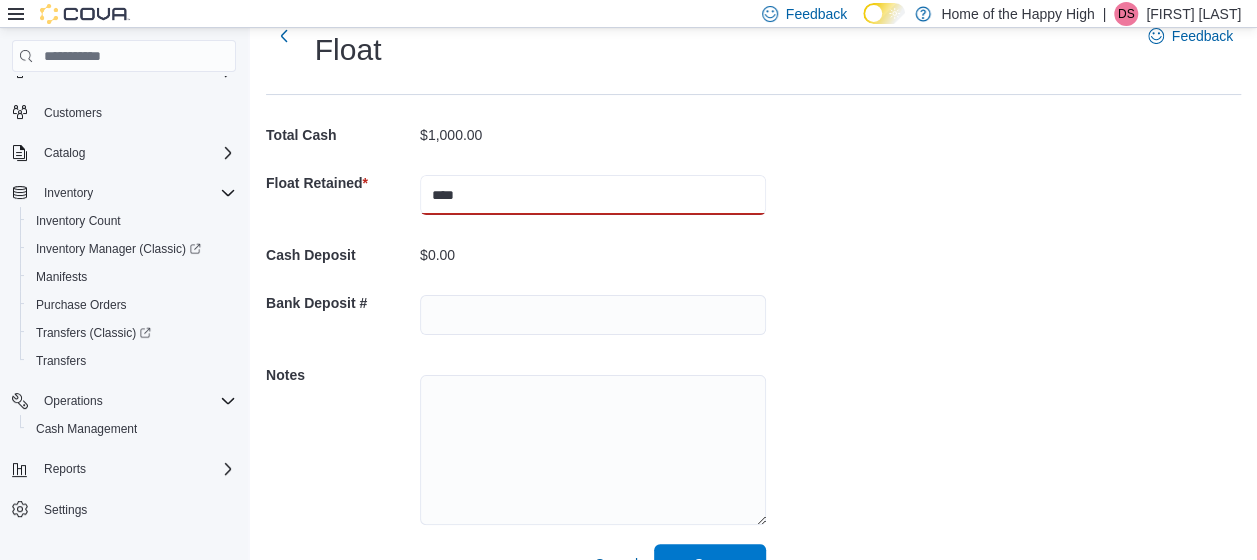 type on "****" 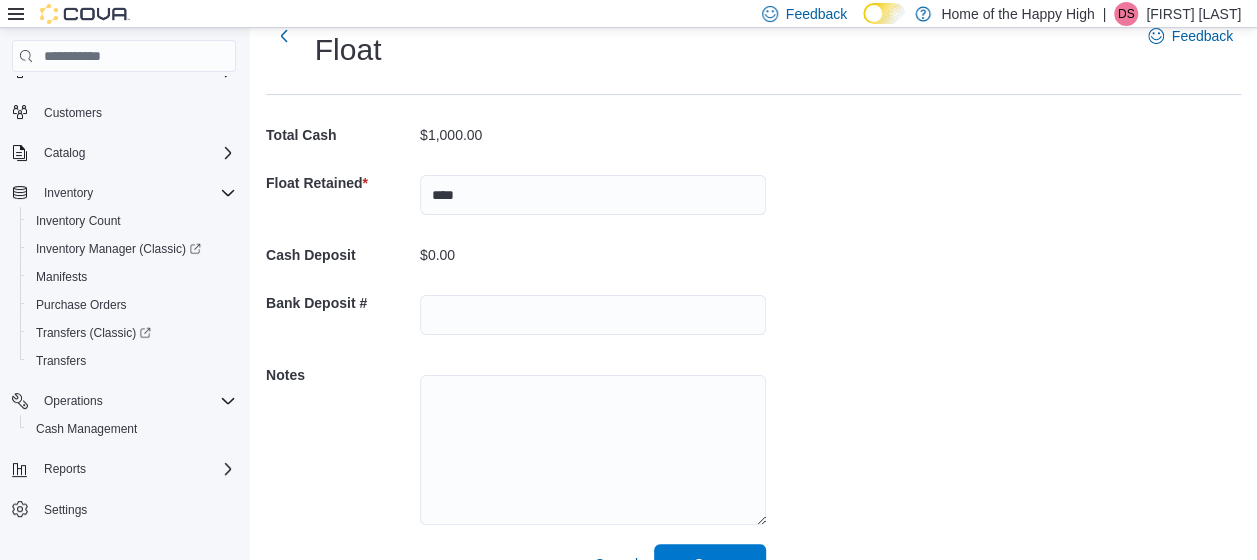 click on "Cash Management [CITY] - [NEIGHBORHOOD] - Pop's Cannabis Close Safe Retain Float Close [CITY] - [NEIGHBORHOOD] - Pop's Cannabis : Retain Float Feedback   Total Cash $1,000.00 Float Retained  * **** Cash Deposit $0.00 Bank Deposit # Notes Cancel Save" at bounding box center [753, 269] 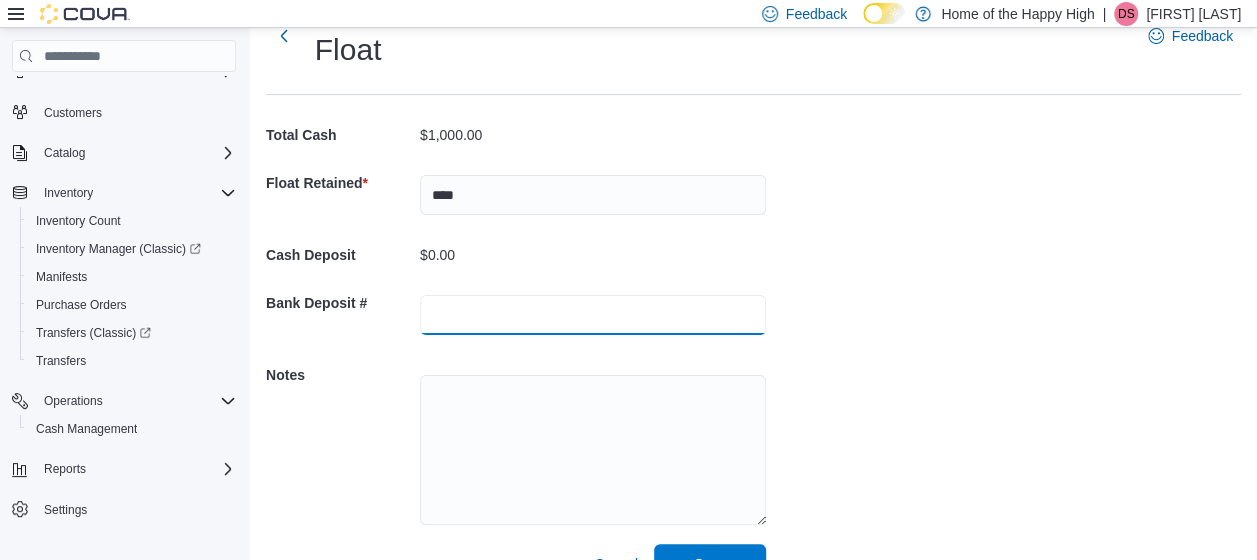click at bounding box center (593, 315) 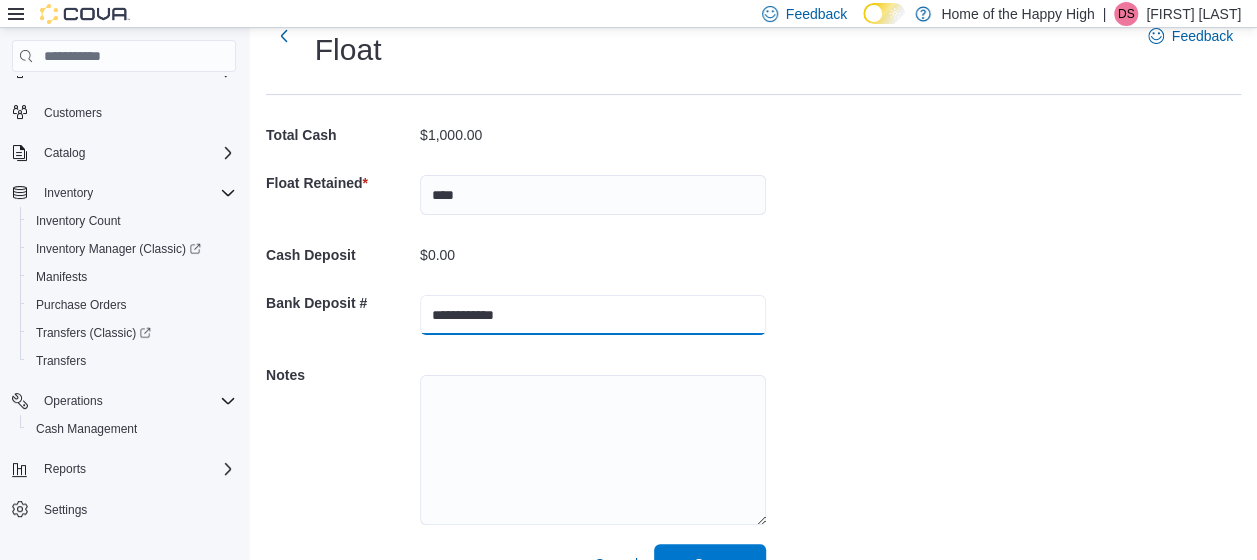 type on "**********" 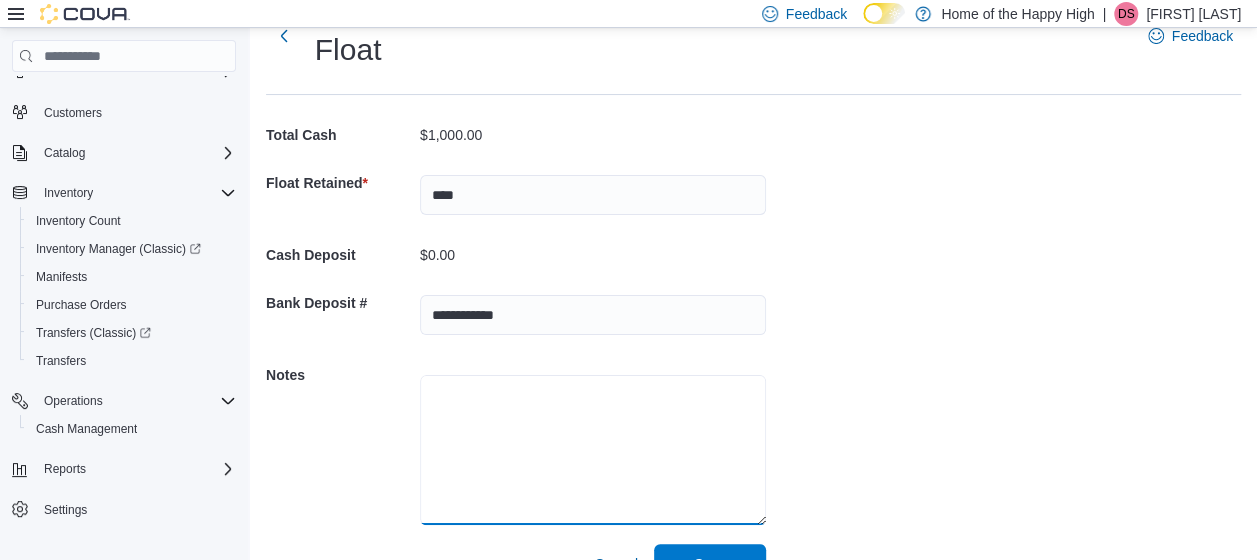 click at bounding box center (593, 450) 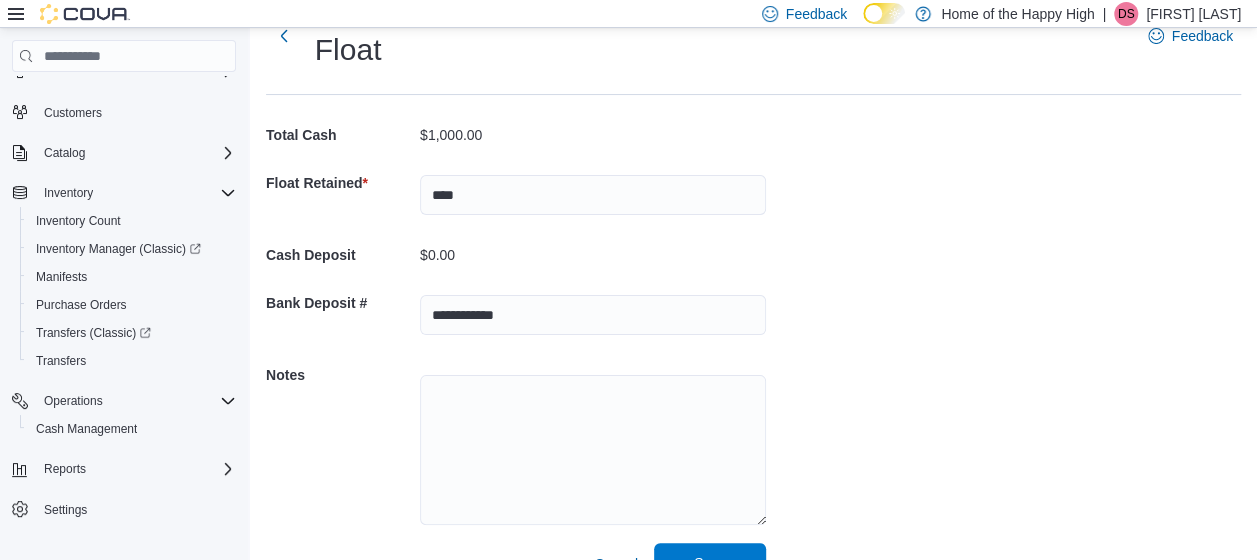 click on "Save" at bounding box center [710, 563] 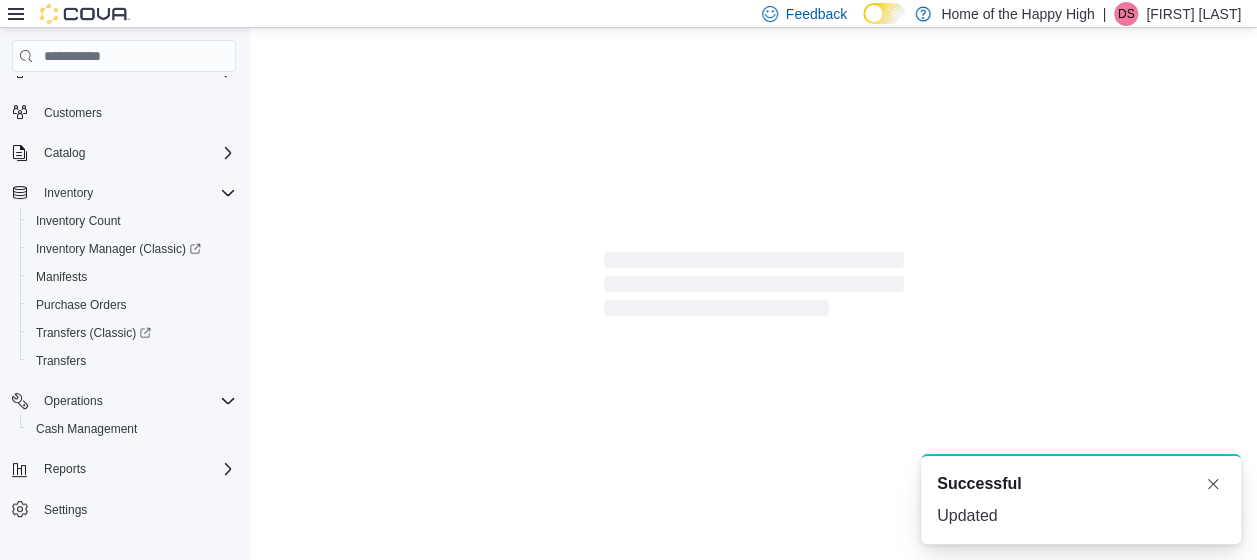 scroll, scrollTop: 12, scrollLeft: 0, axis: vertical 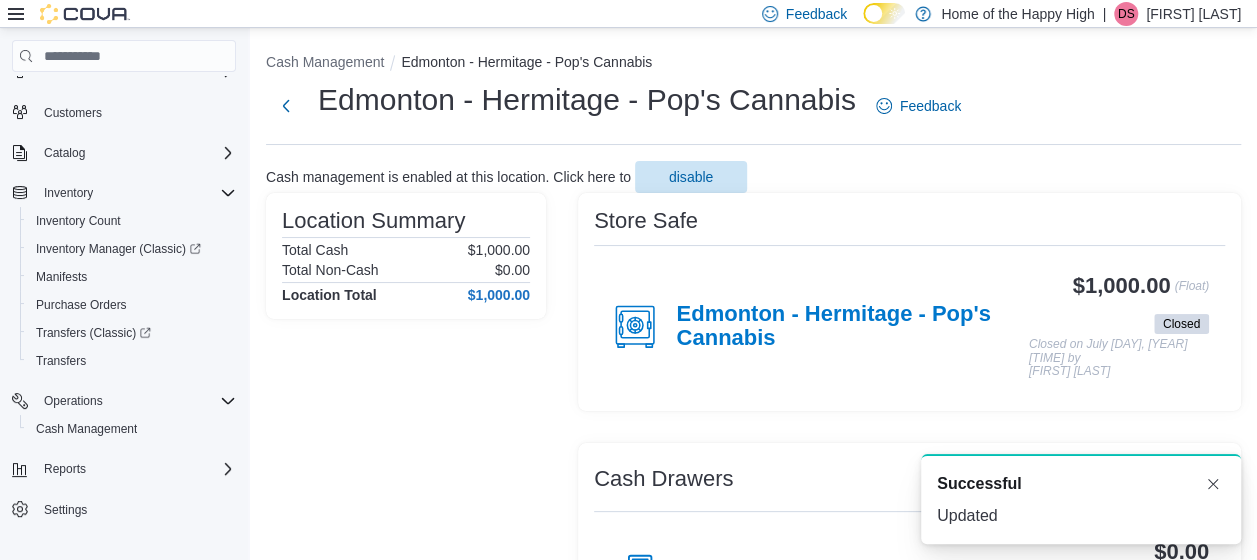 click on "[FIRST] [LAST]" at bounding box center [1193, 14] 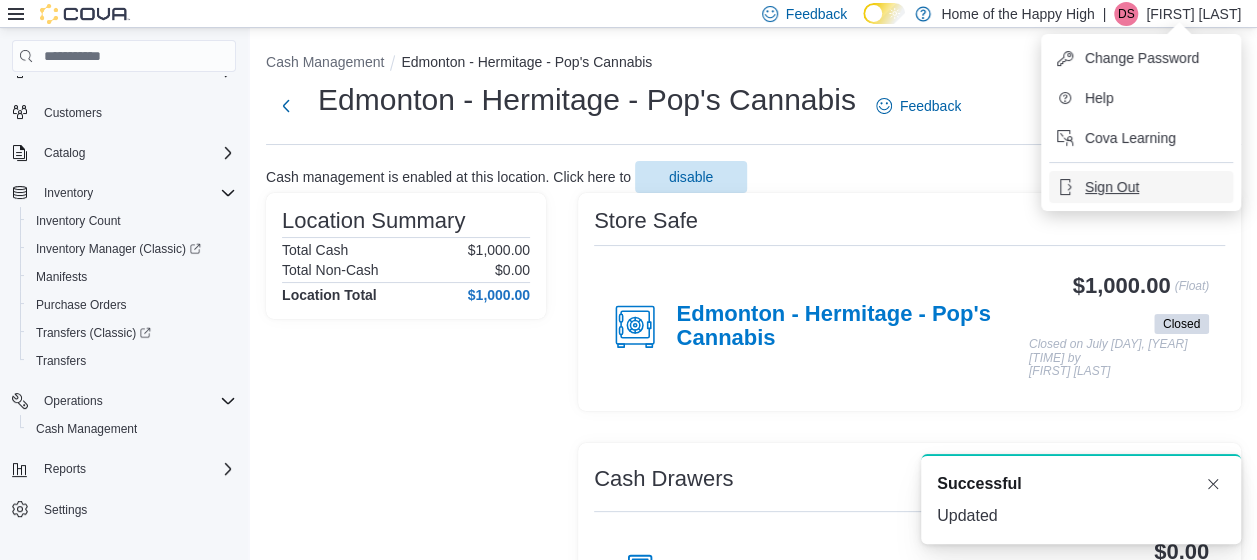 click on "Sign Out" at bounding box center [1112, 187] 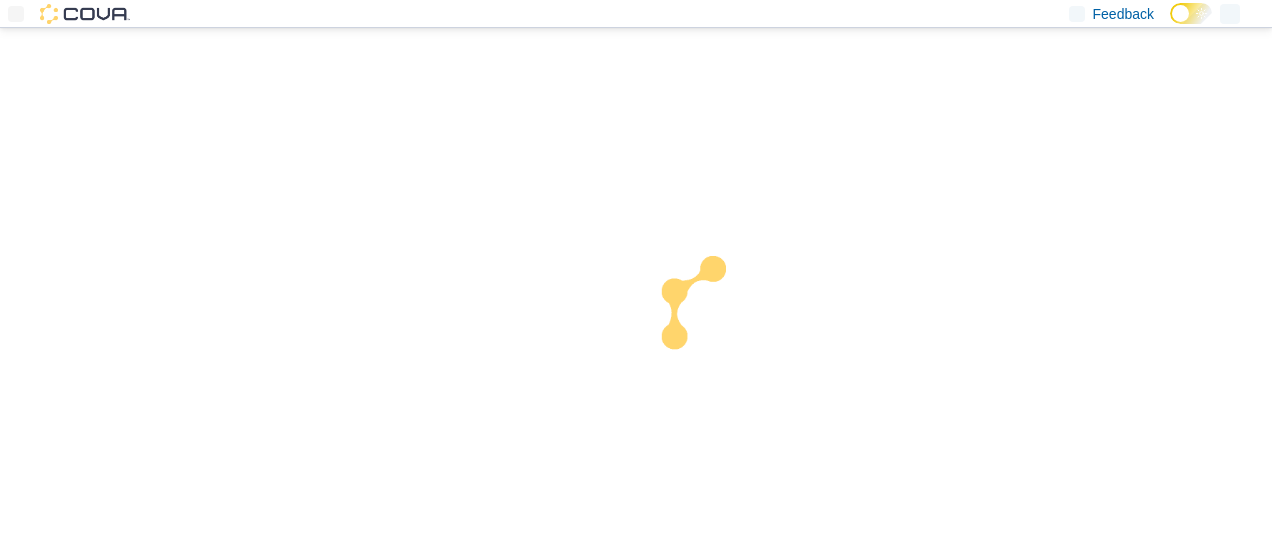 scroll, scrollTop: 0, scrollLeft: 0, axis: both 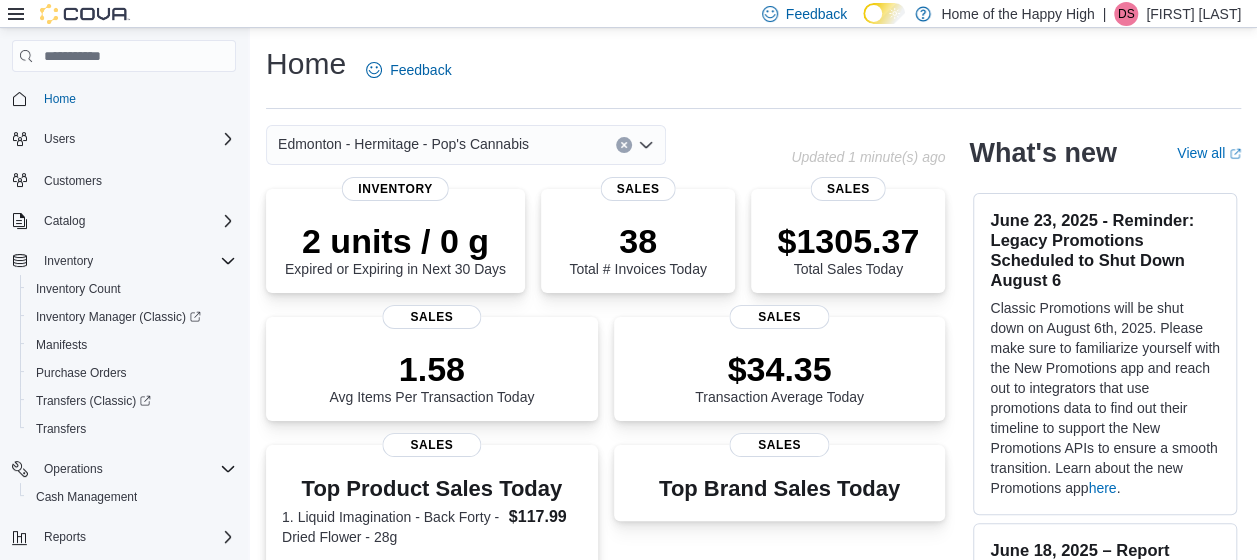 click on "[FIRST] [LAST]" at bounding box center (1193, 14) 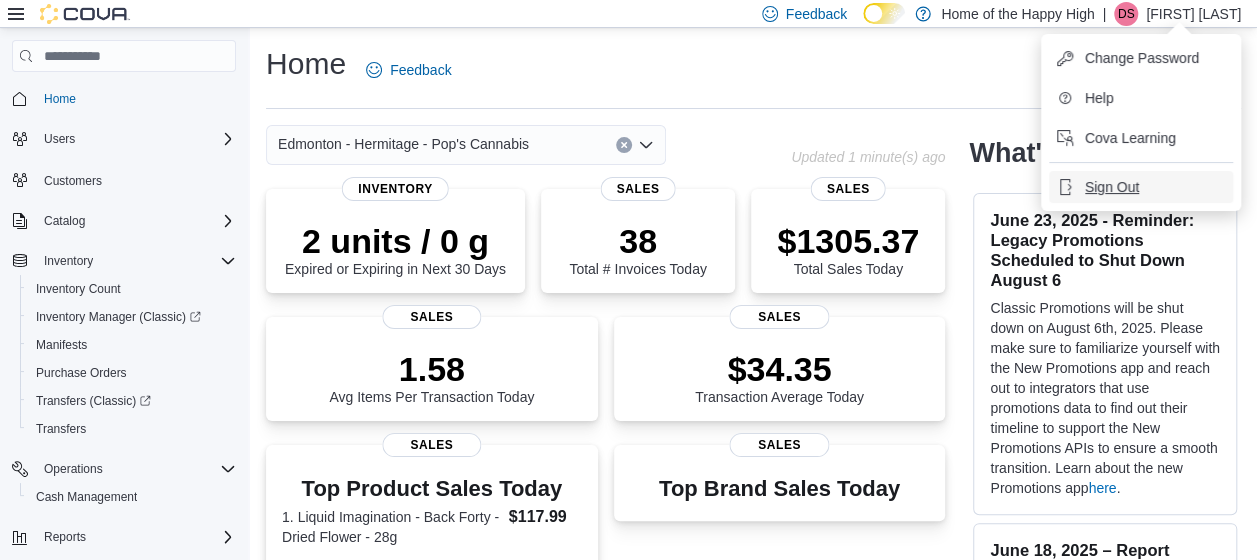 click on "Sign Out" at bounding box center [1112, 187] 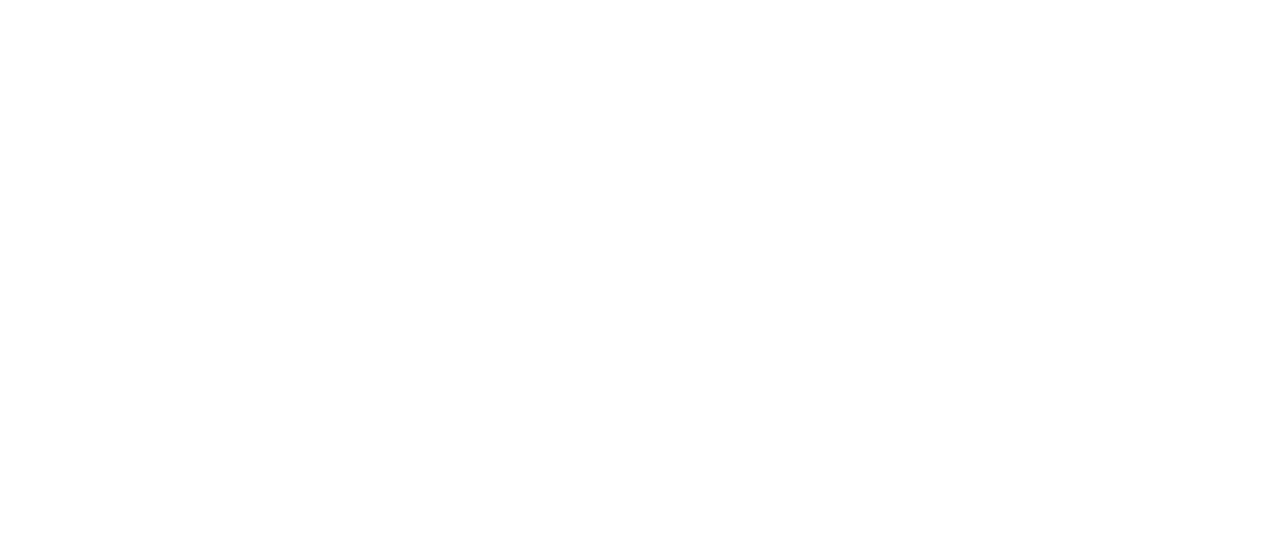 scroll, scrollTop: 0, scrollLeft: 0, axis: both 